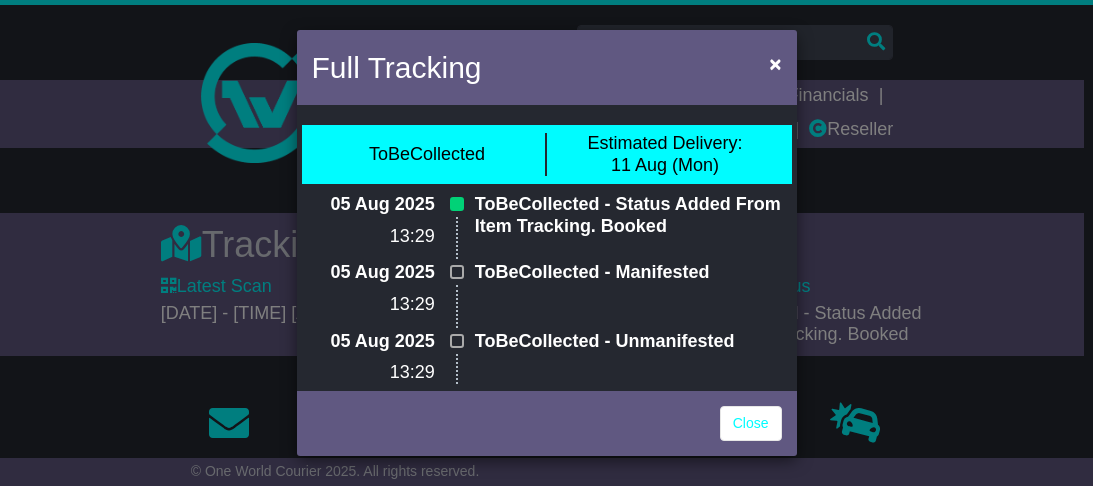 scroll, scrollTop: 880, scrollLeft: 0, axis: vertical 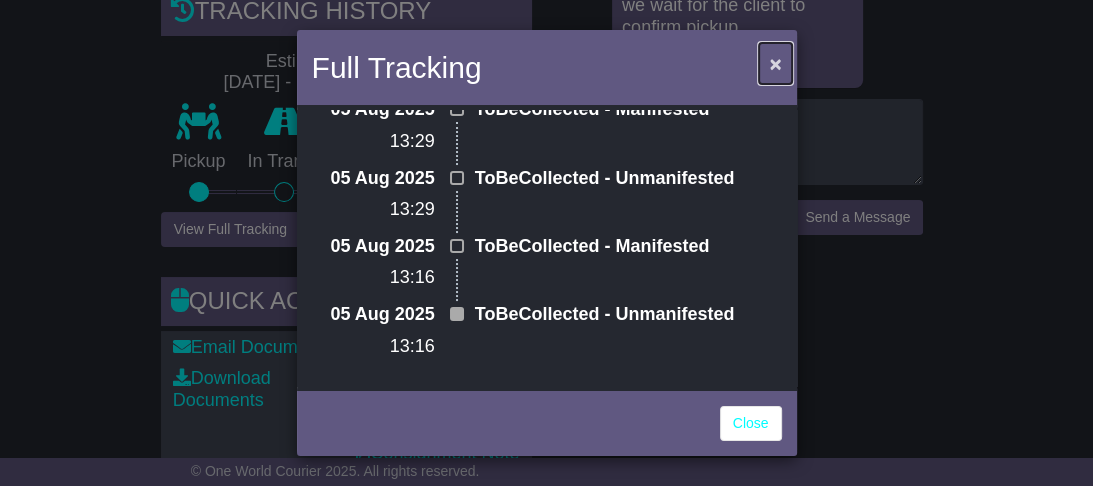 click on "×" at bounding box center (775, 63) 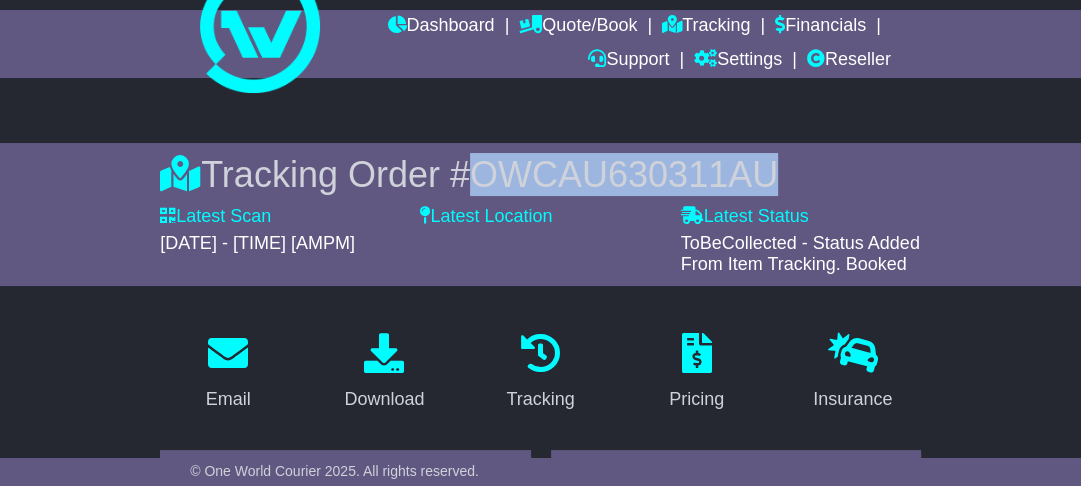 scroll, scrollTop: 0, scrollLeft: 0, axis: both 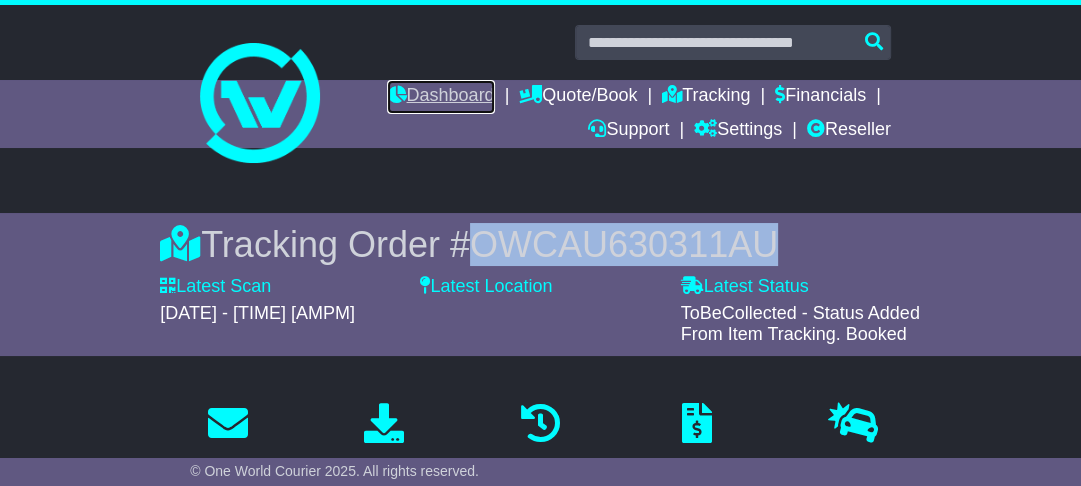 click on "Dashboard" at bounding box center [440, 97] 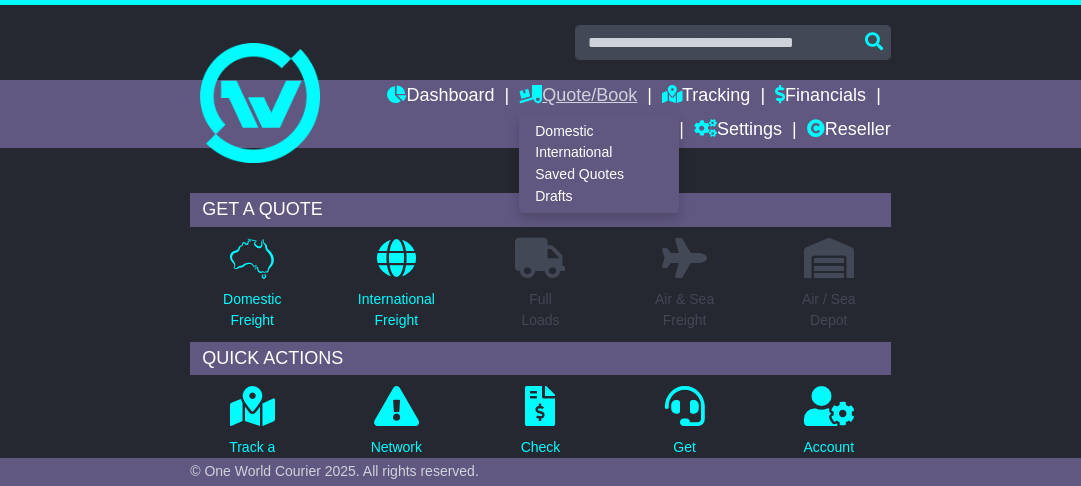 scroll, scrollTop: 0, scrollLeft: 0, axis: both 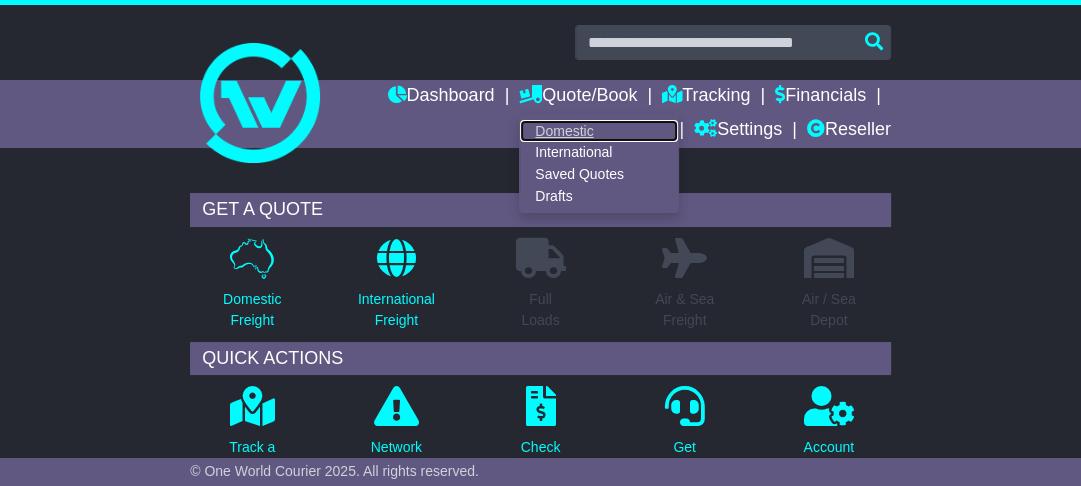 click on "Domestic" at bounding box center (599, 131) 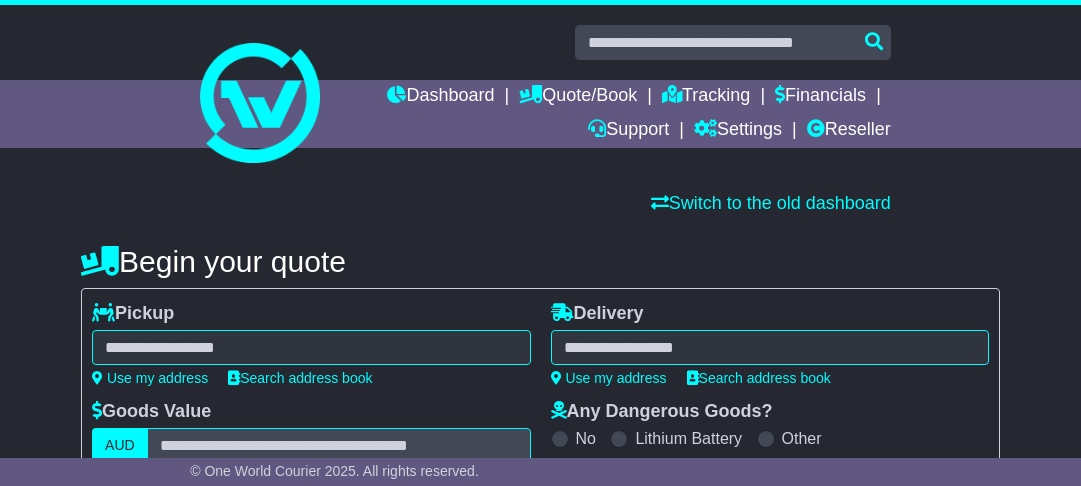 scroll, scrollTop: 0, scrollLeft: 0, axis: both 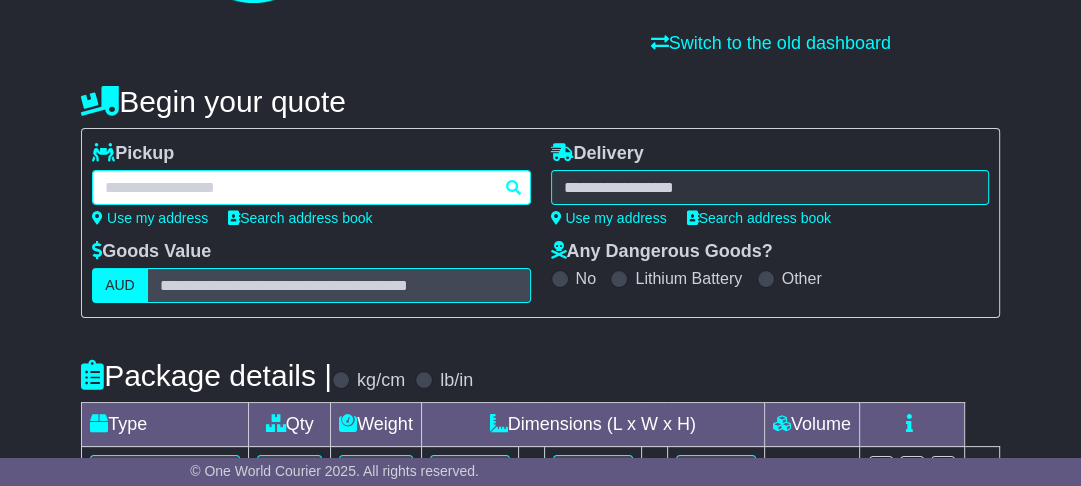 click at bounding box center (311, 187) 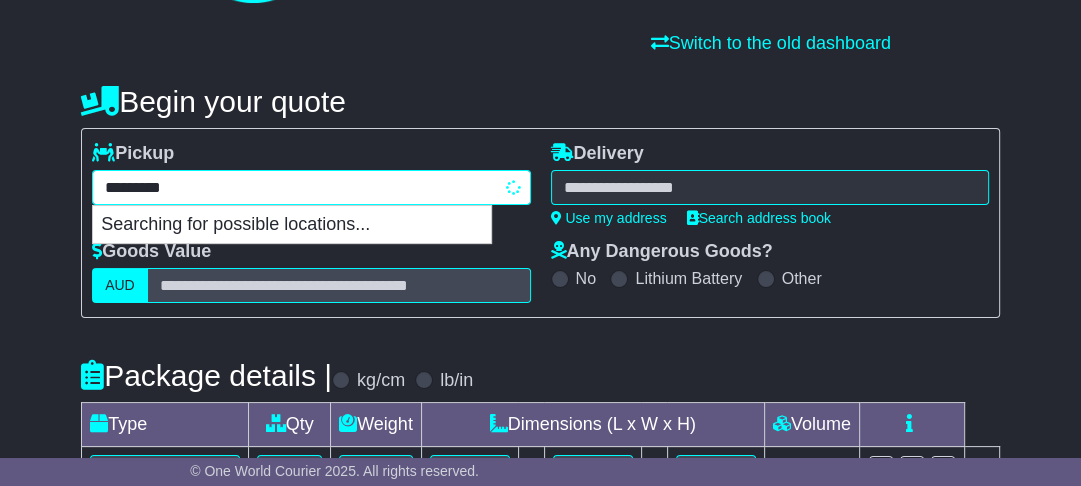 type on "**********" 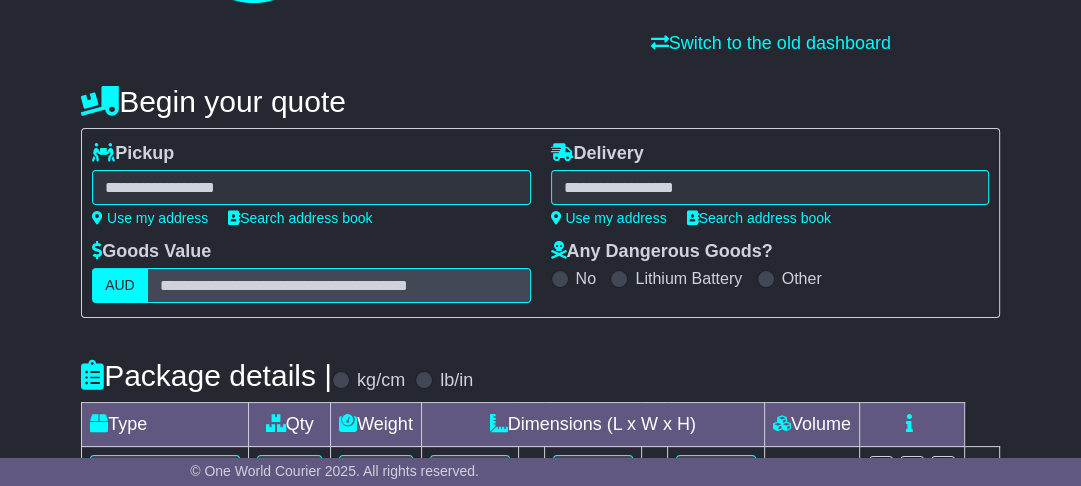 click on "****** [CITY] [CITY] [POSTAL_CODE] [CITY] BC [POSTAL_CODE] [CITY] DC [POSTAL_CODE]" at bounding box center (311, 187) 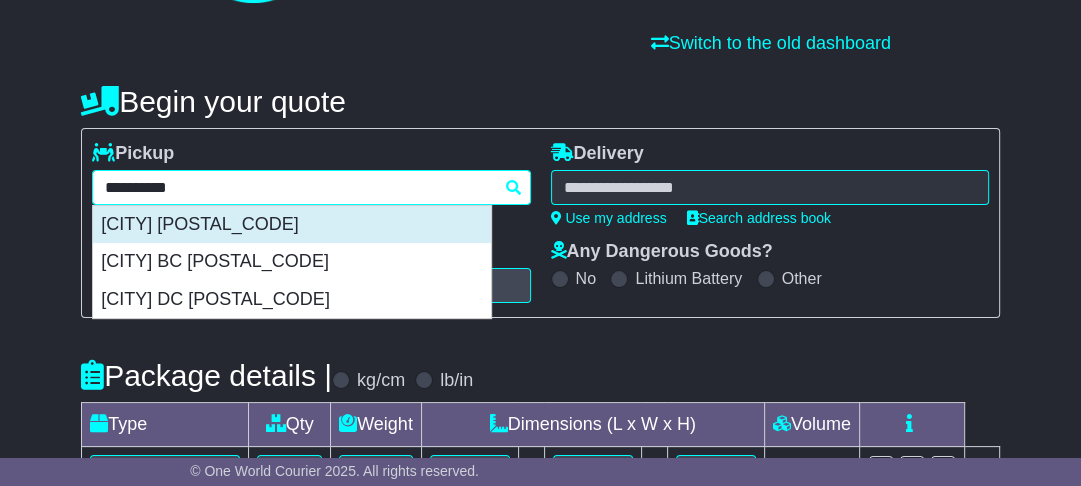 click on "[CITY] [POSTAL_CODE]" at bounding box center [292, 225] 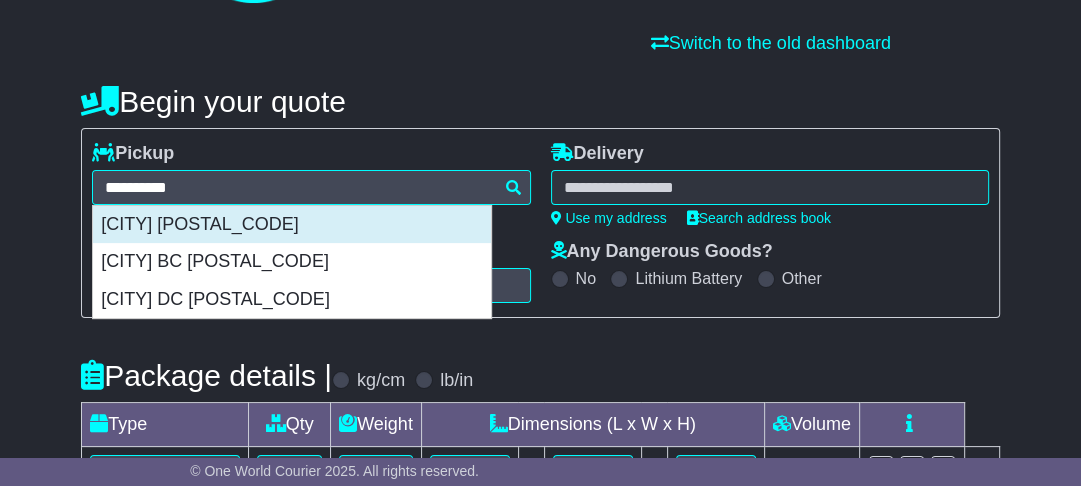 type on "**********" 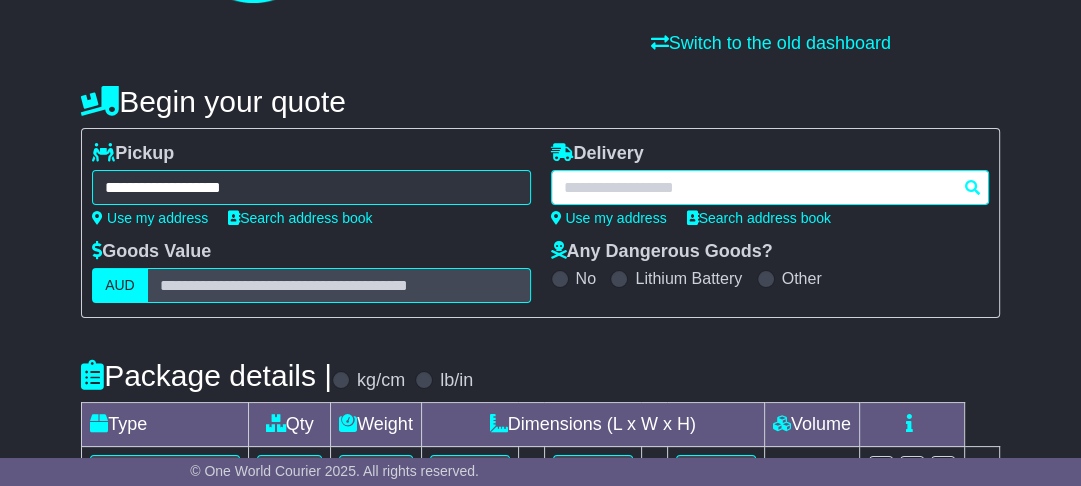 click at bounding box center (770, 187) 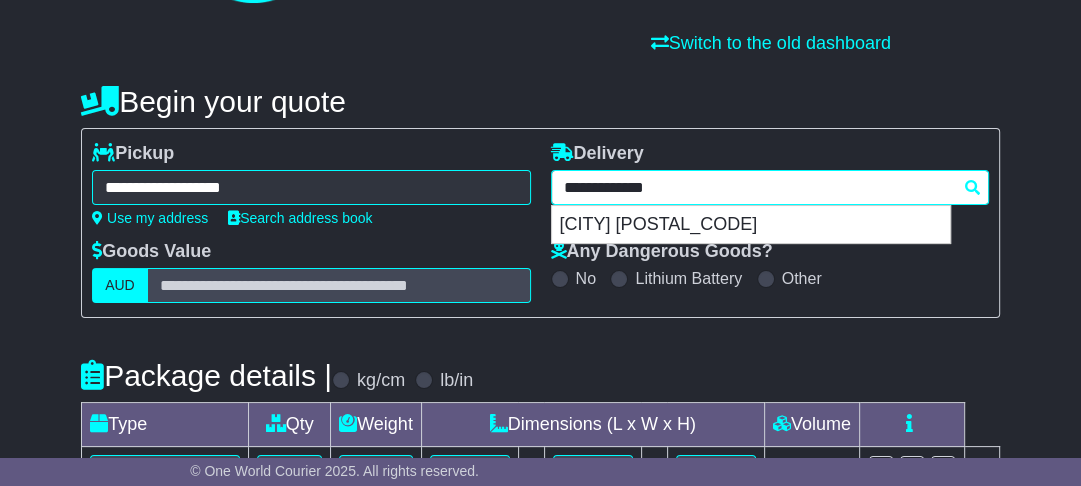 type on "**********" 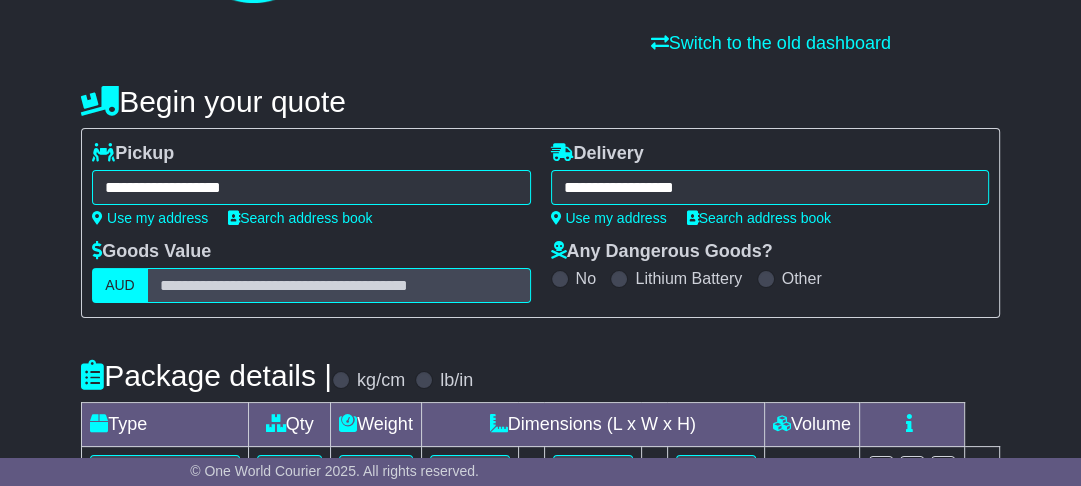 type on "**********" 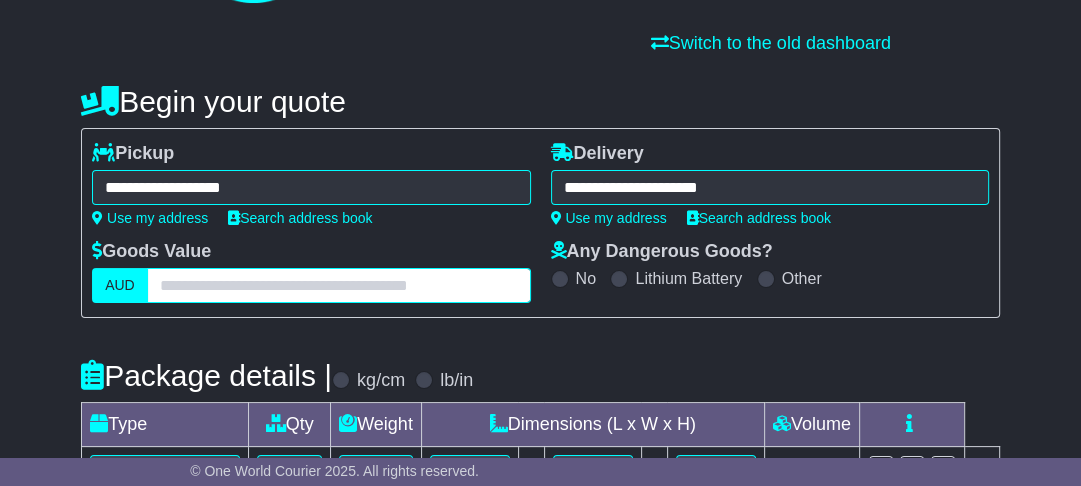 click at bounding box center [339, 285] 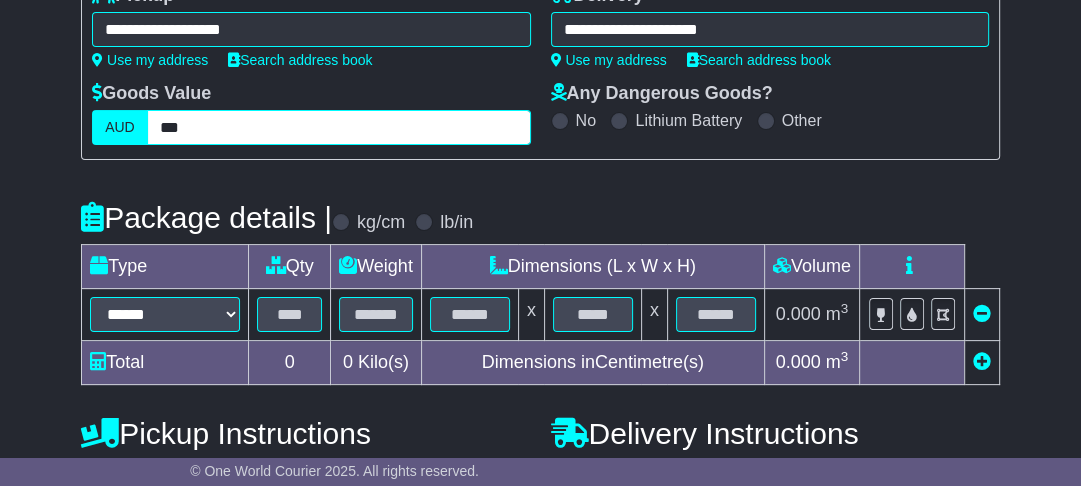 scroll, scrollTop: 320, scrollLeft: 0, axis: vertical 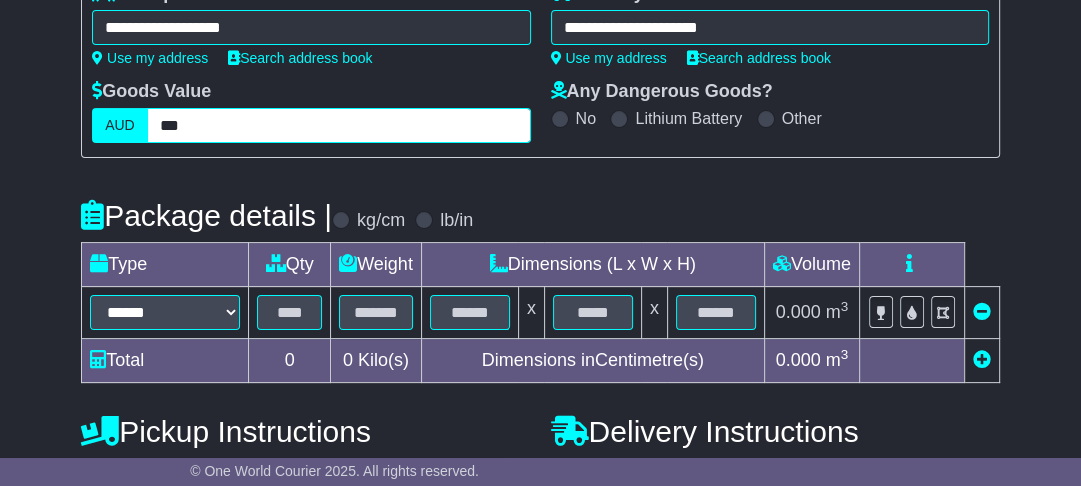 type on "***" 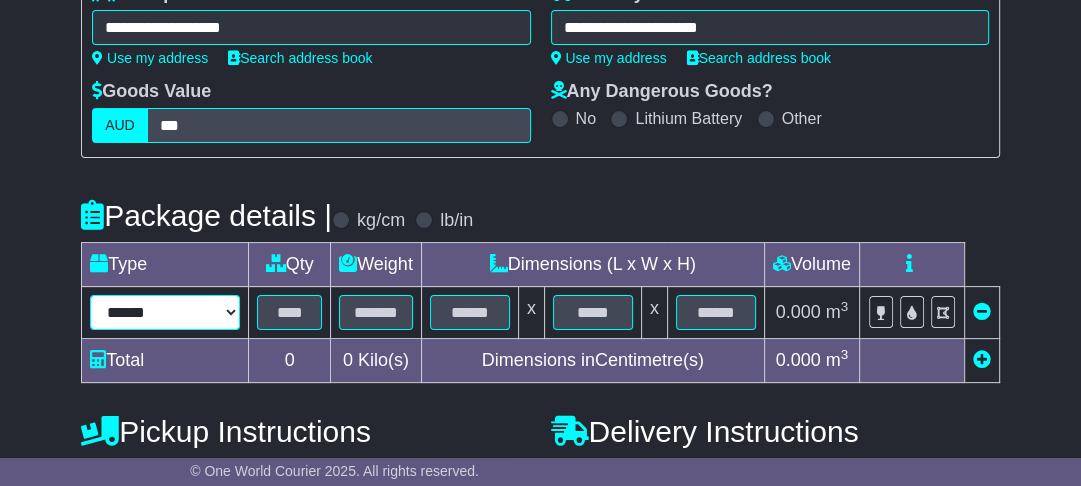 click on "****** ****** *** ******** ***** **** **** ****** *** *******" at bounding box center (165, 312) 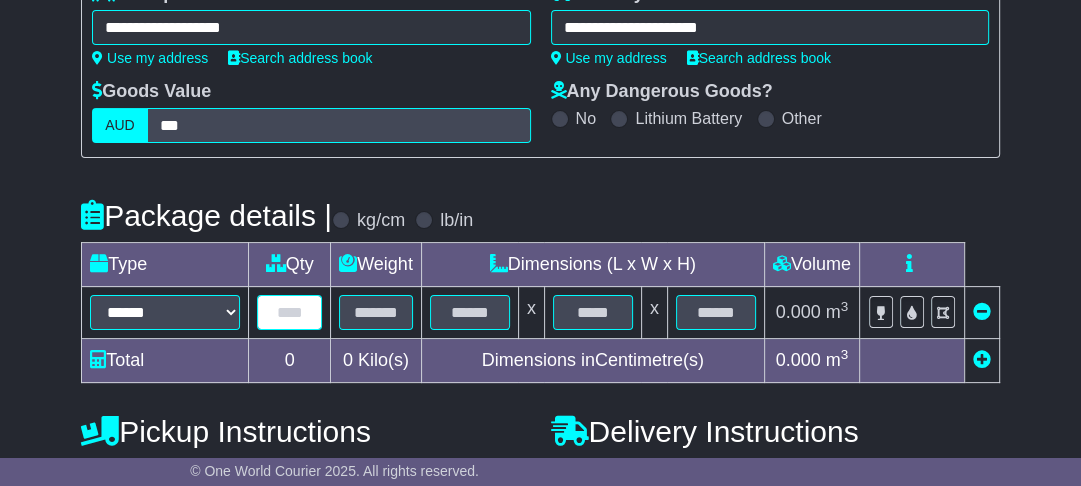 click at bounding box center [289, 312] 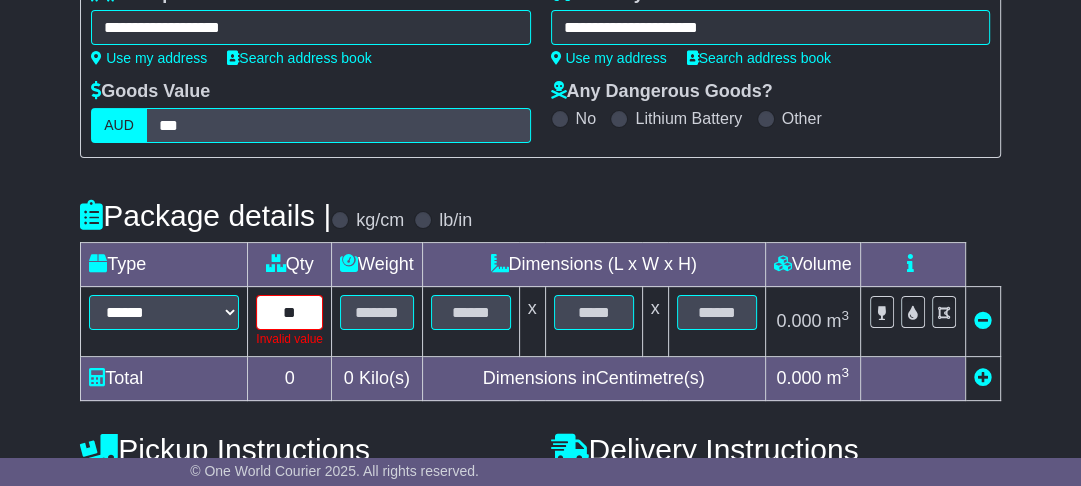 drag, startPoint x: 280, startPoint y: 312, endPoint x: 348, endPoint y: 294, distance: 70.34202 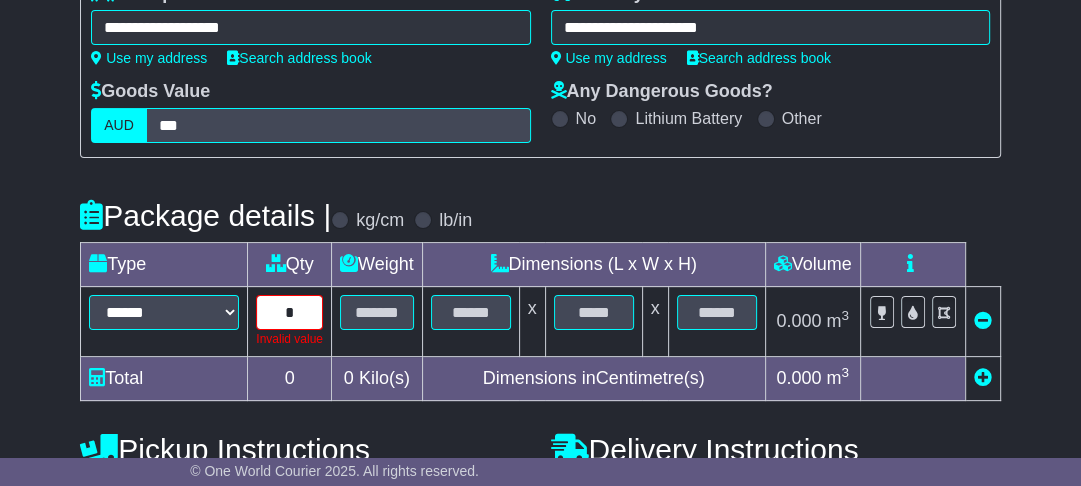 type on "*" 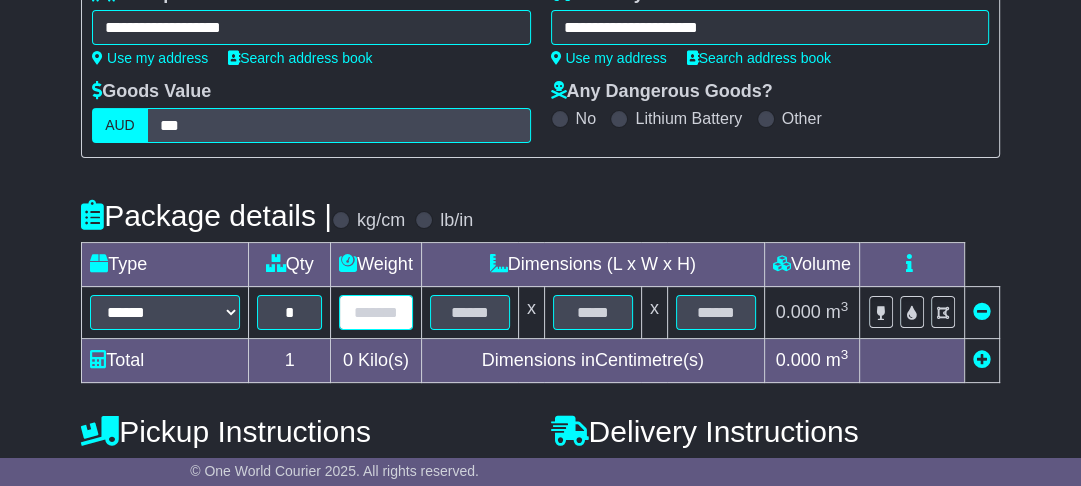click at bounding box center (376, 312) 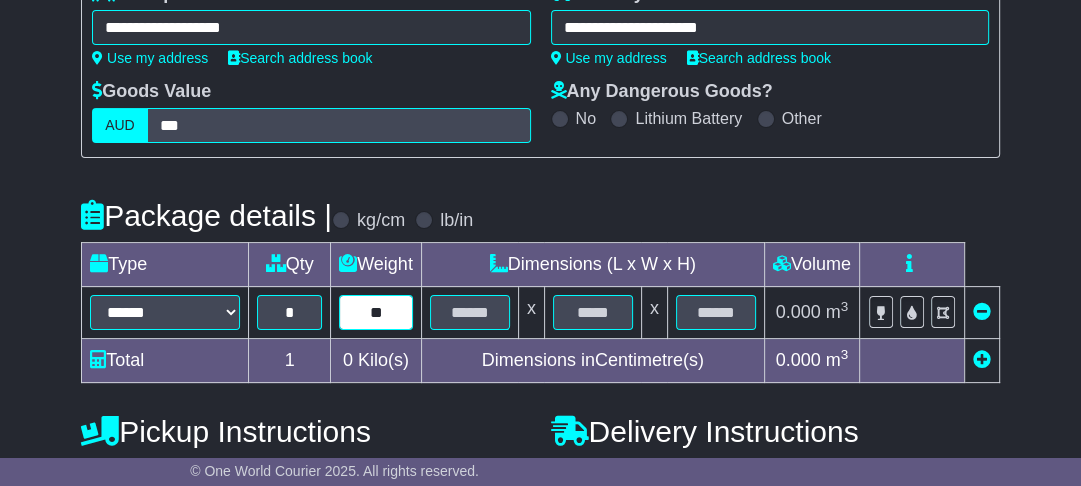 type on "**" 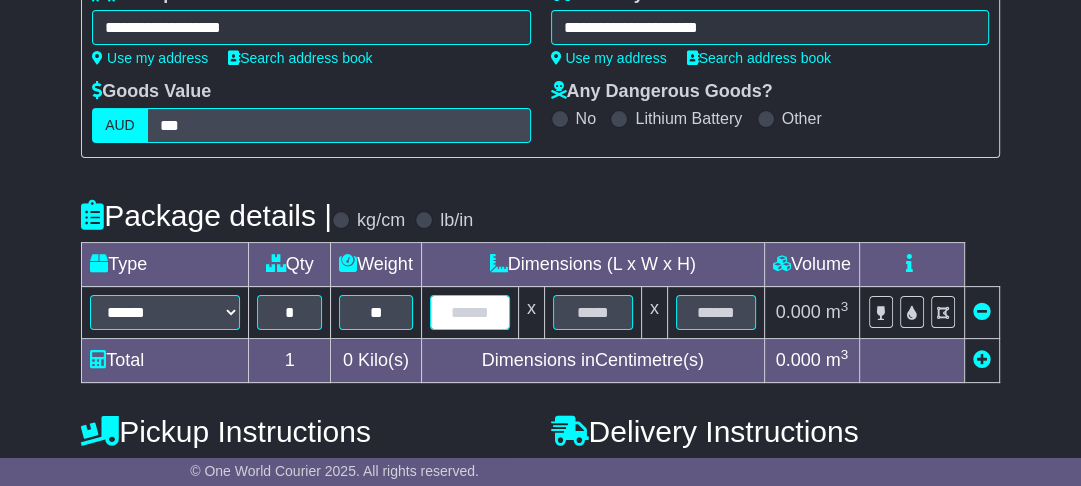click at bounding box center (470, 312) 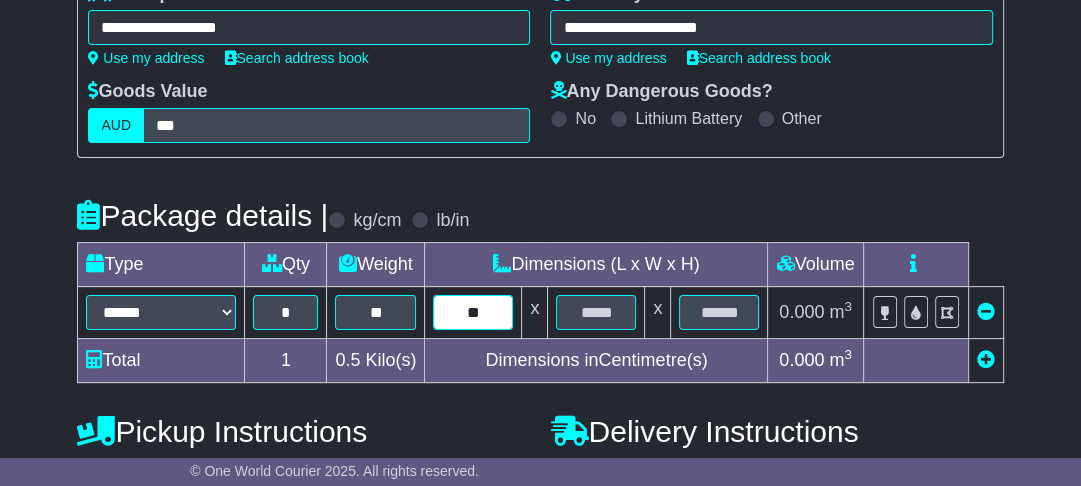 type on "**" 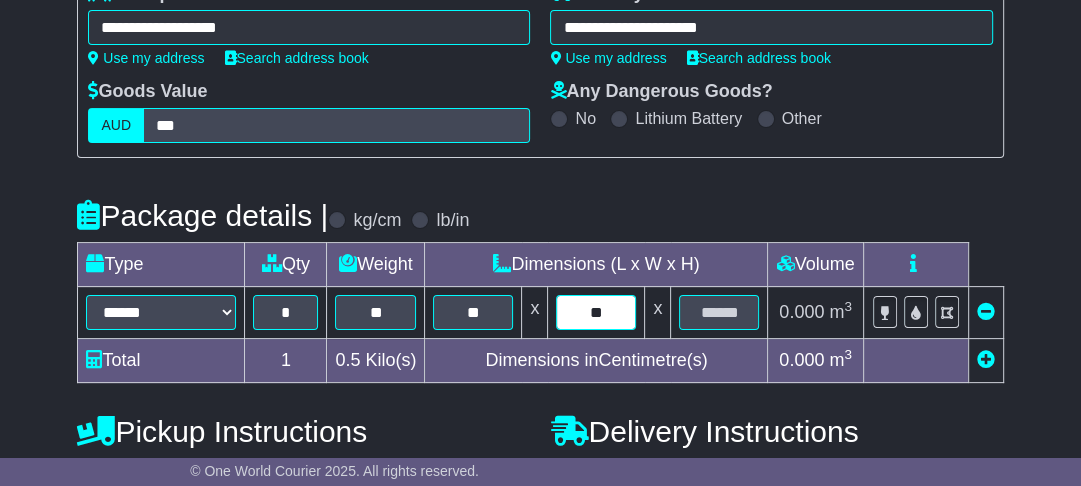 type on "**" 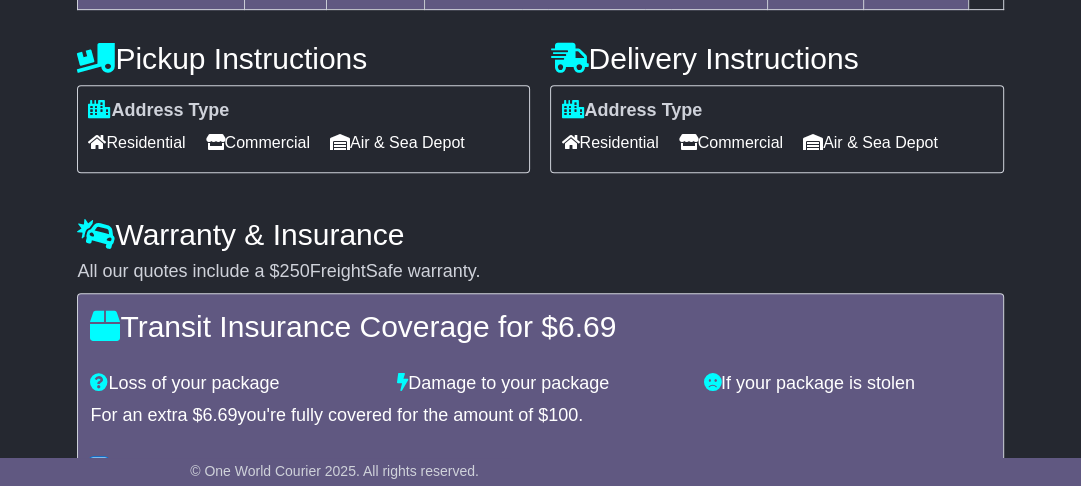 scroll, scrollTop: 581, scrollLeft: 0, axis: vertical 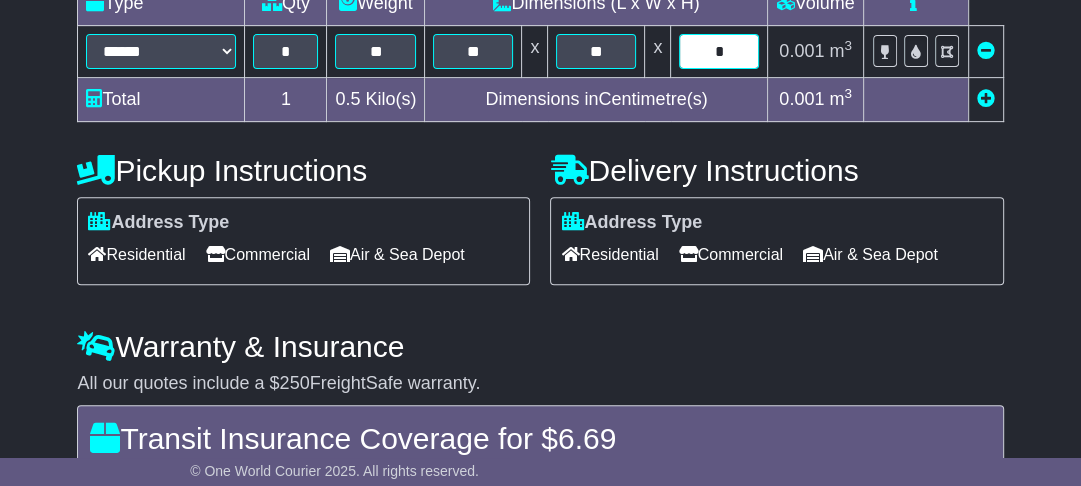 drag, startPoint x: 702, startPoint y: 46, endPoint x: 788, endPoint y: 35, distance: 86.70064 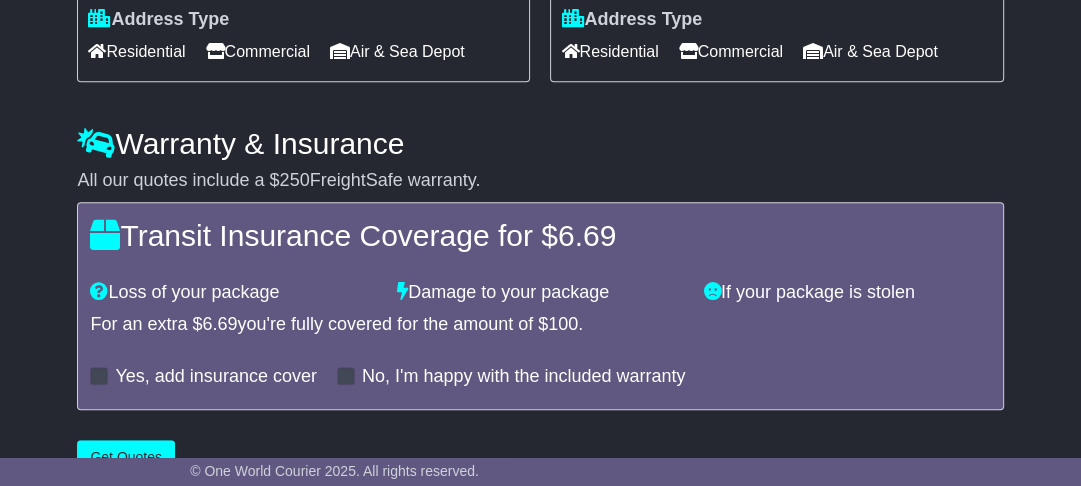 scroll, scrollTop: 821, scrollLeft: 0, axis: vertical 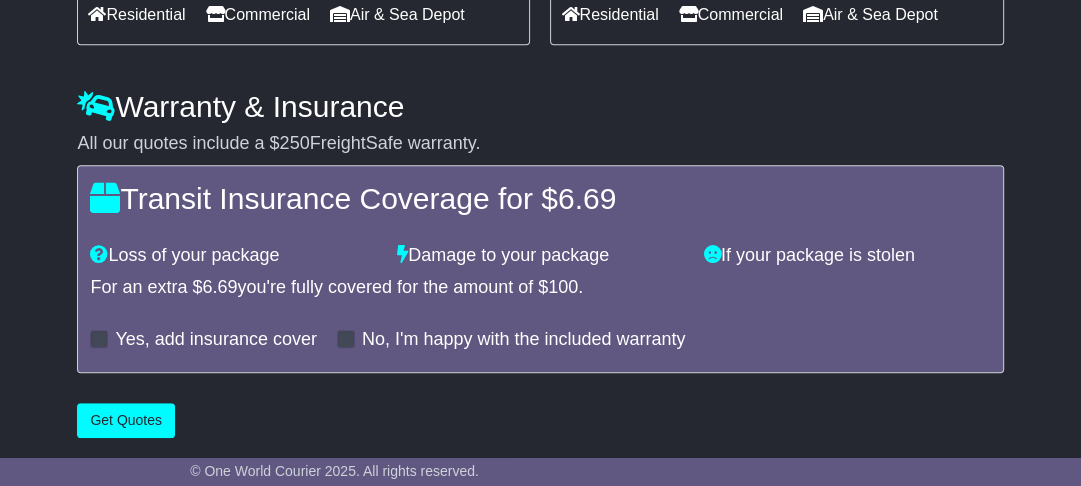 type on "*" 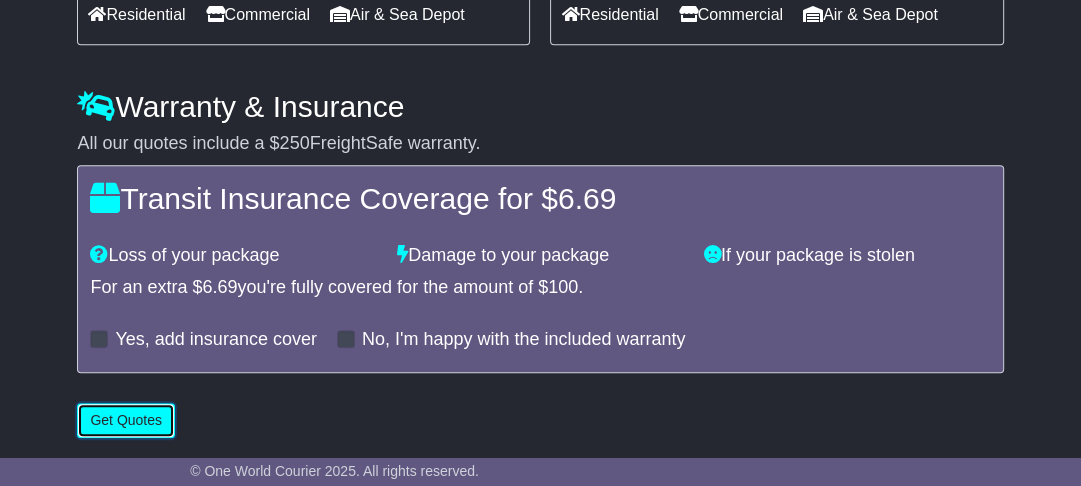 click on "Get Quotes" at bounding box center [126, 420] 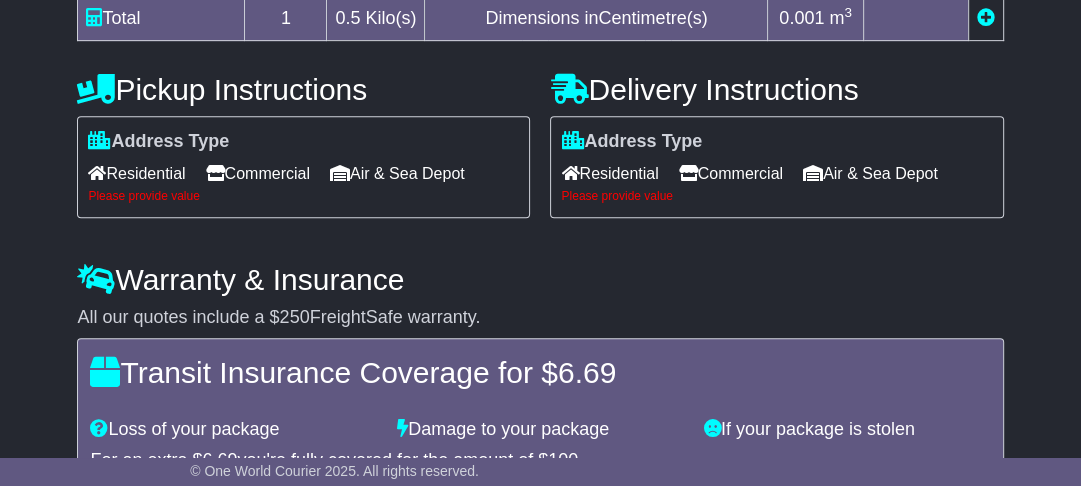 scroll, scrollTop: 661, scrollLeft: 0, axis: vertical 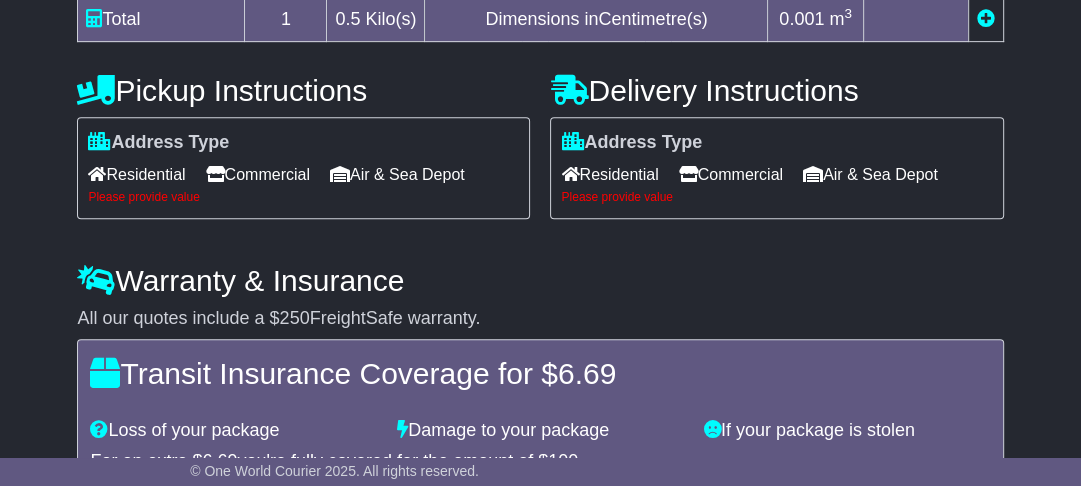 click at bounding box center (215, 174) 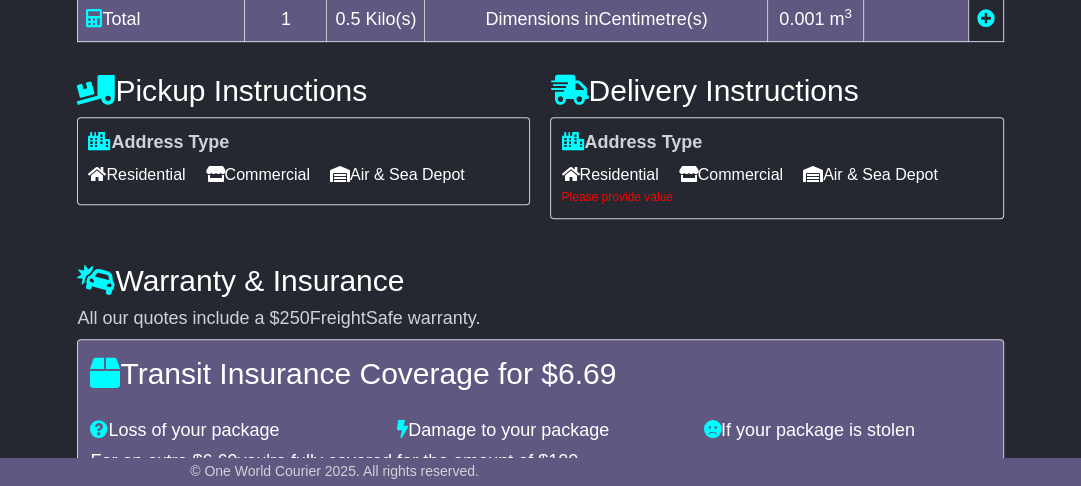 click on "Commercial" at bounding box center (731, 174) 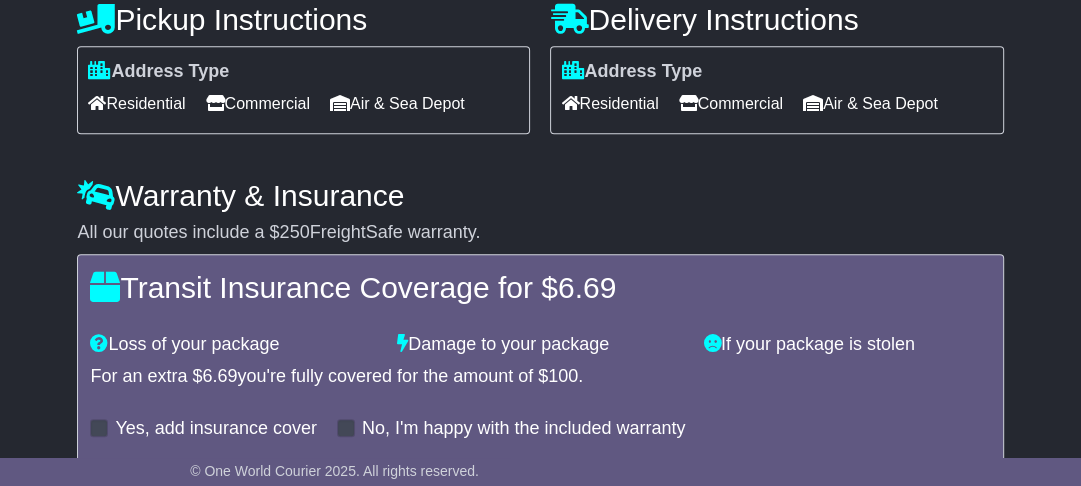 scroll, scrollTop: 823, scrollLeft: 0, axis: vertical 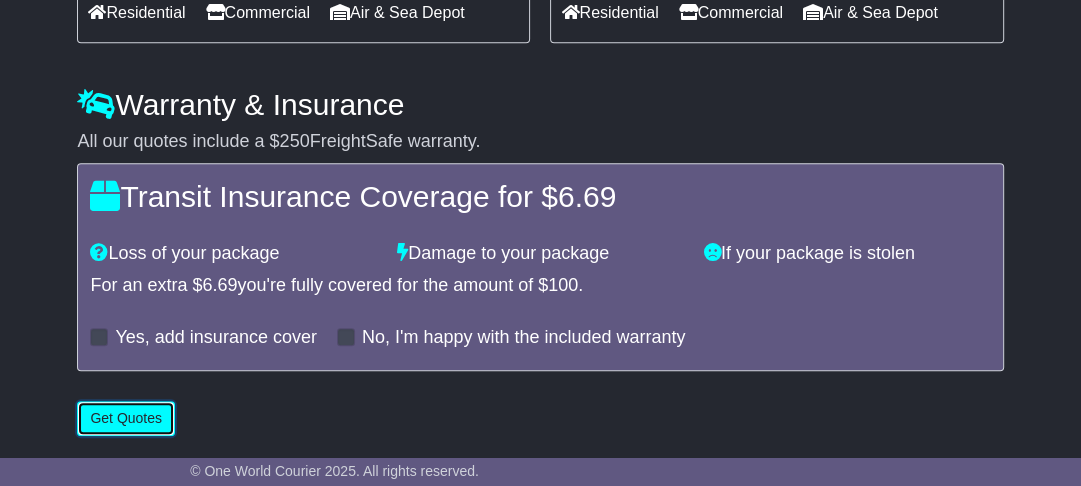 click on "Get Quotes" at bounding box center (126, 418) 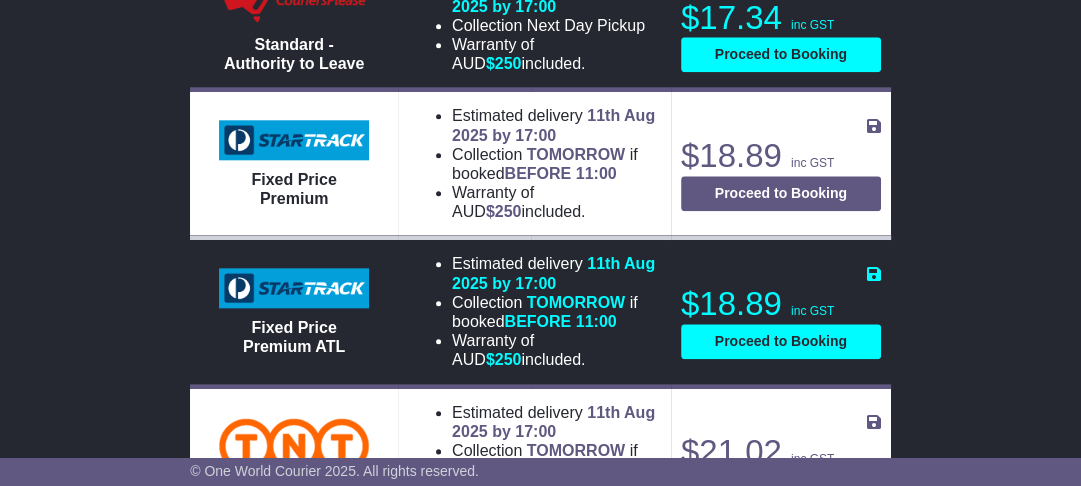 scroll, scrollTop: 1600, scrollLeft: 0, axis: vertical 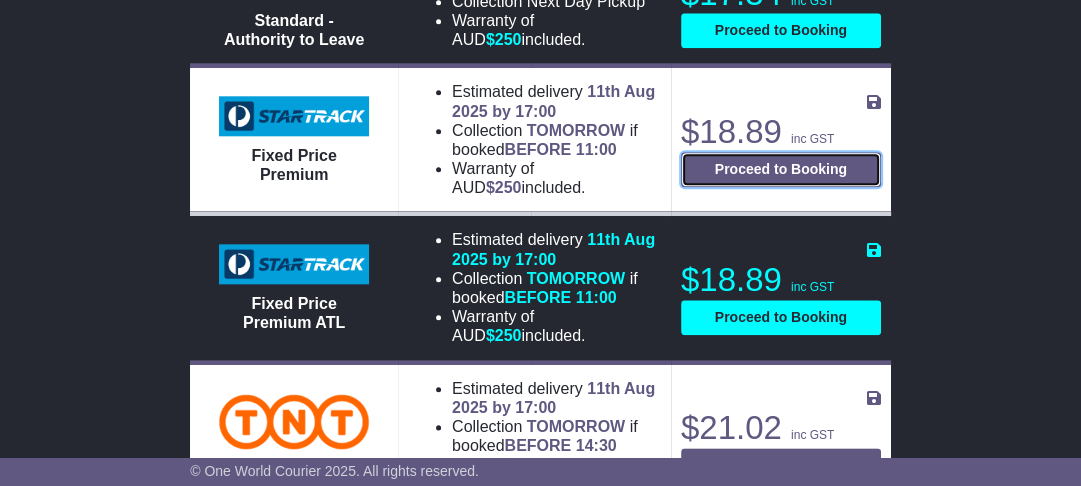 click on "Proceed to Booking" at bounding box center [781, 169] 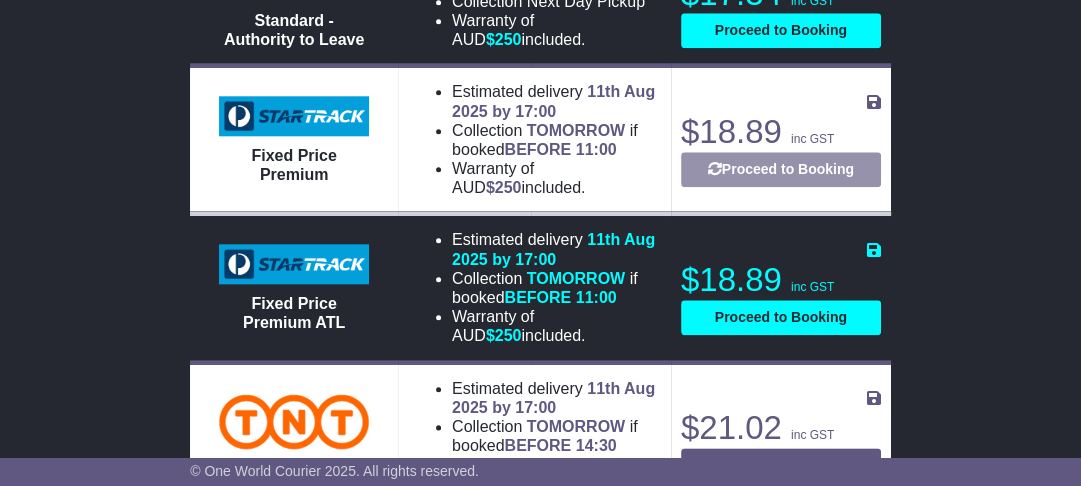 select on "****" 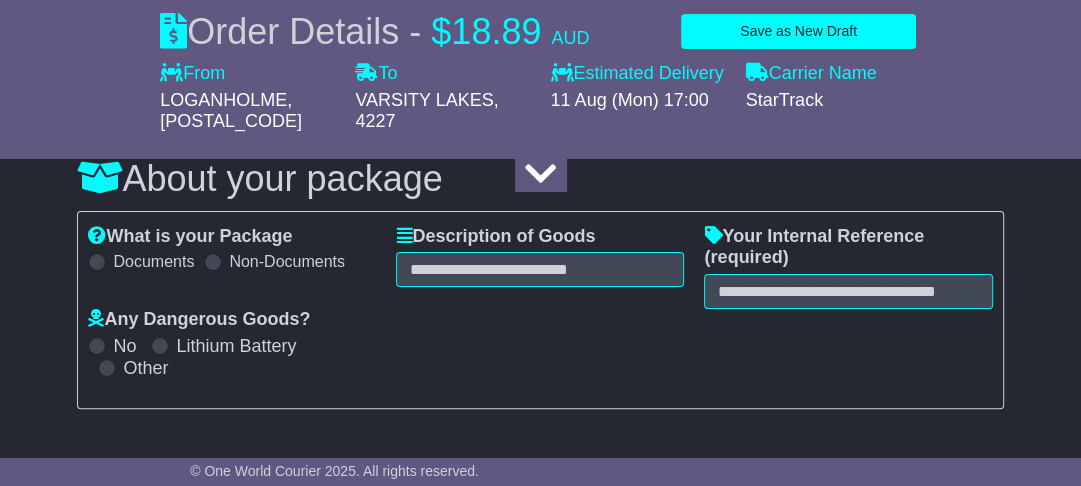 scroll, scrollTop: 240, scrollLeft: 0, axis: vertical 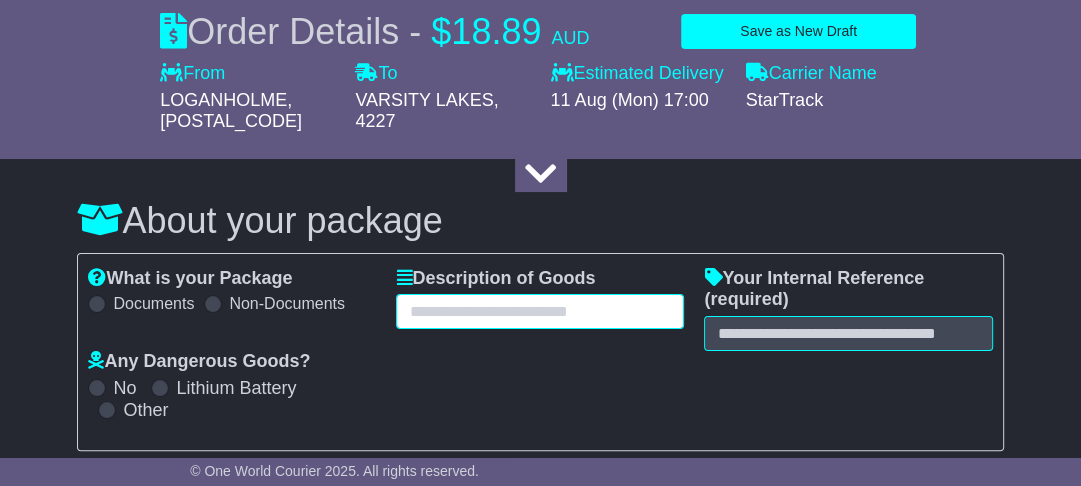 click at bounding box center [540, 311] 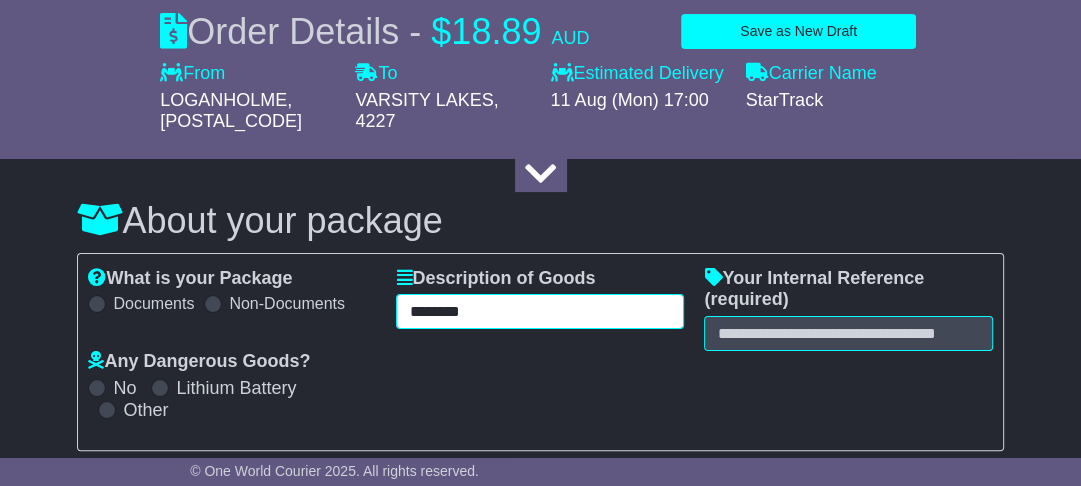 type on "********" 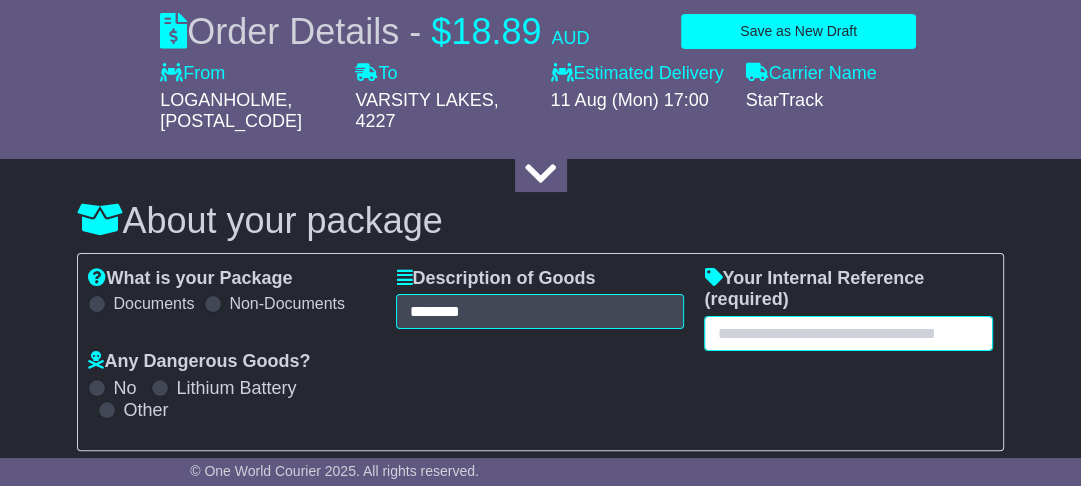 click at bounding box center [848, 333] 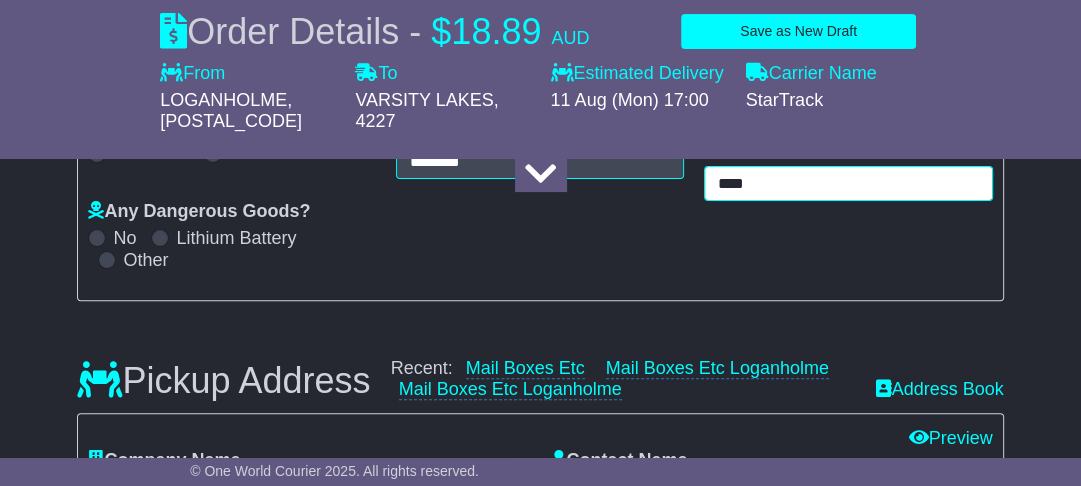 scroll, scrollTop: 640, scrollLeft: 0, axis: vertical 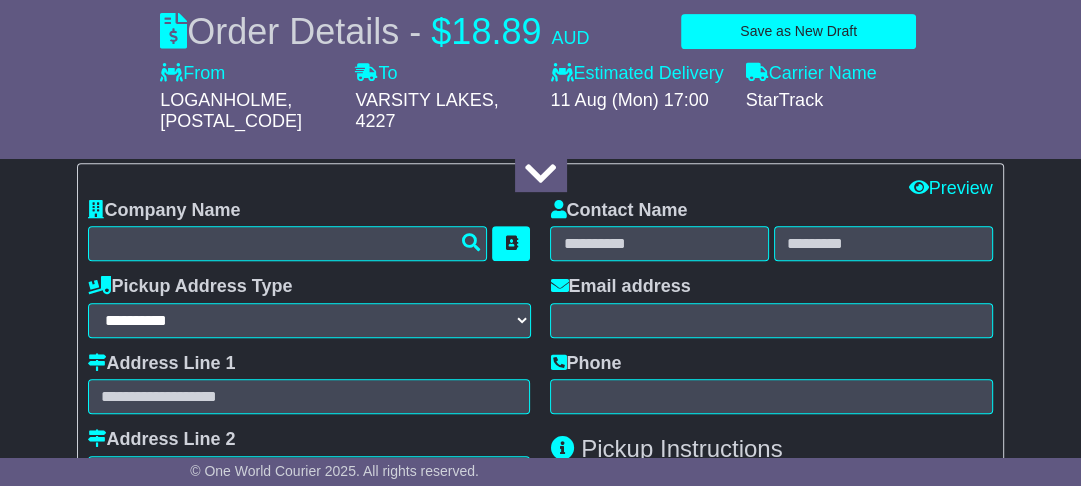 type on "****" 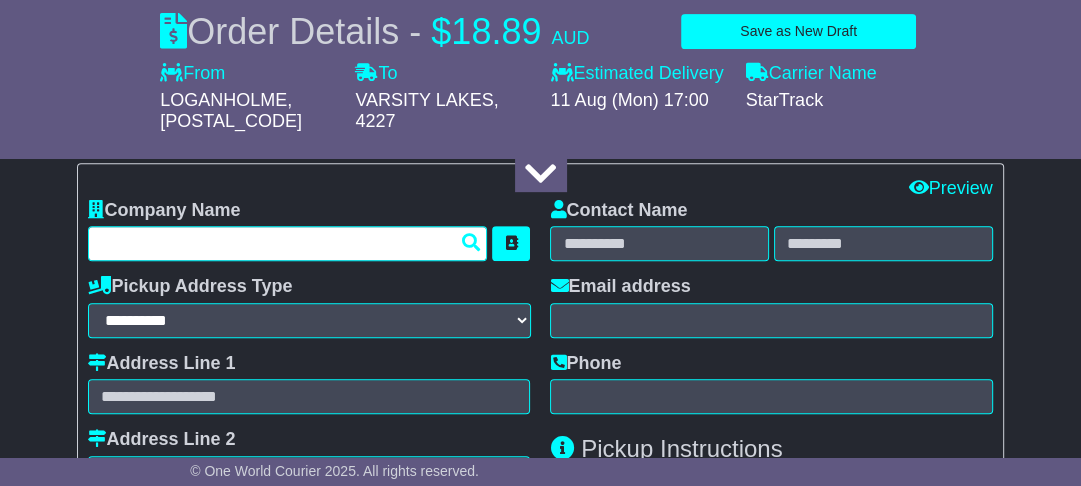 click at bounding box center (287, 243) 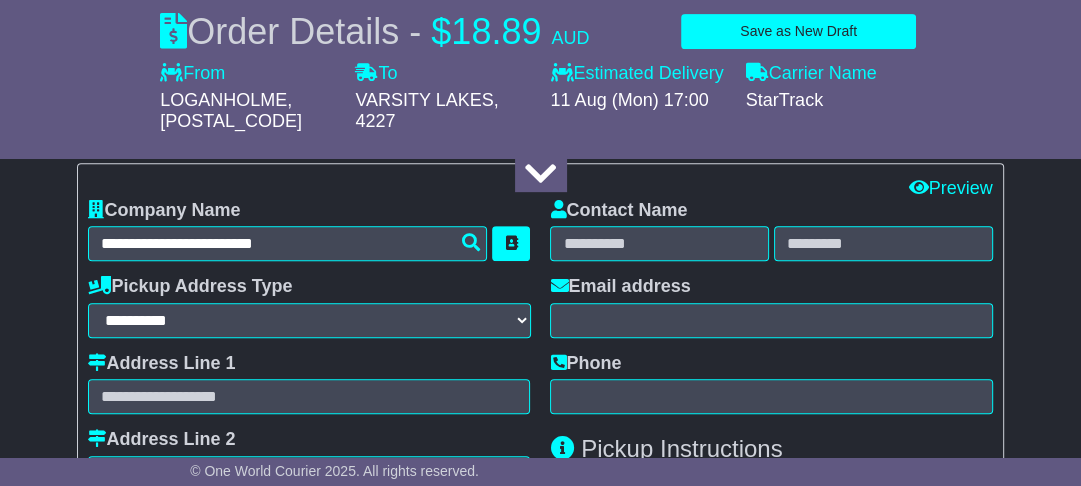type on "******" 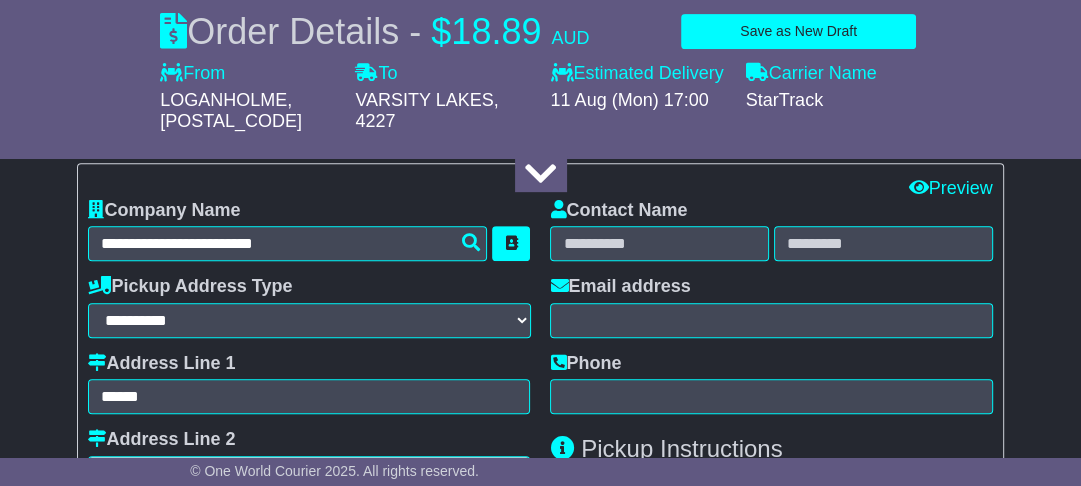 type on "**********" 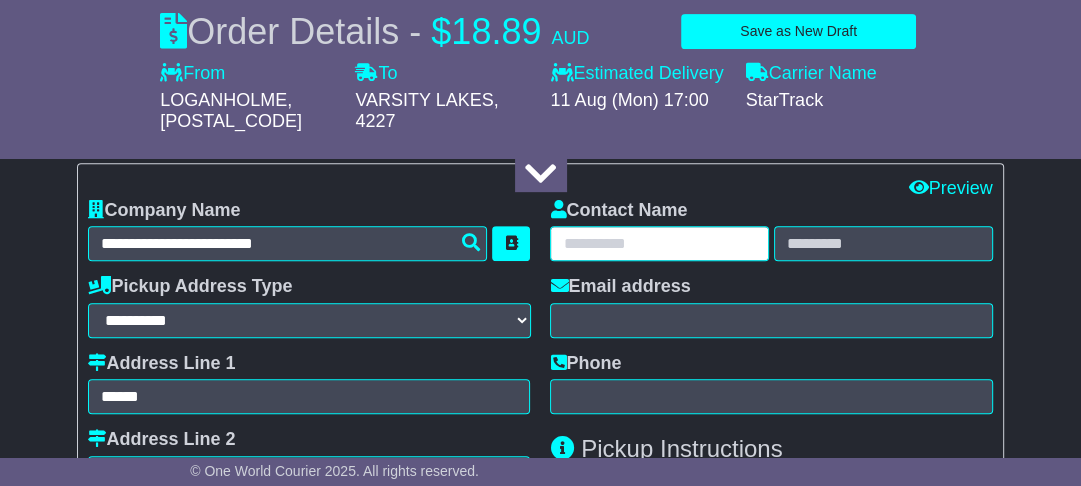 type on "*******" 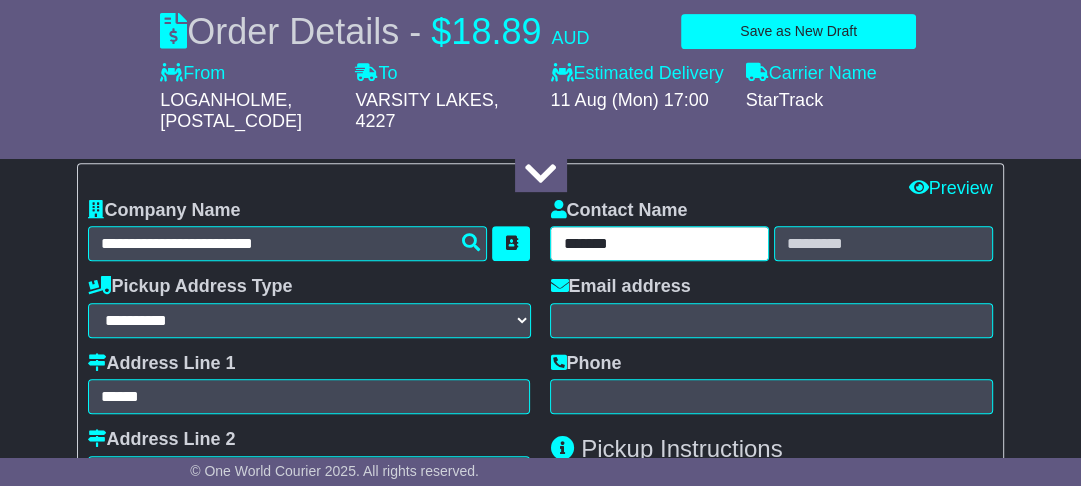 type on "********" 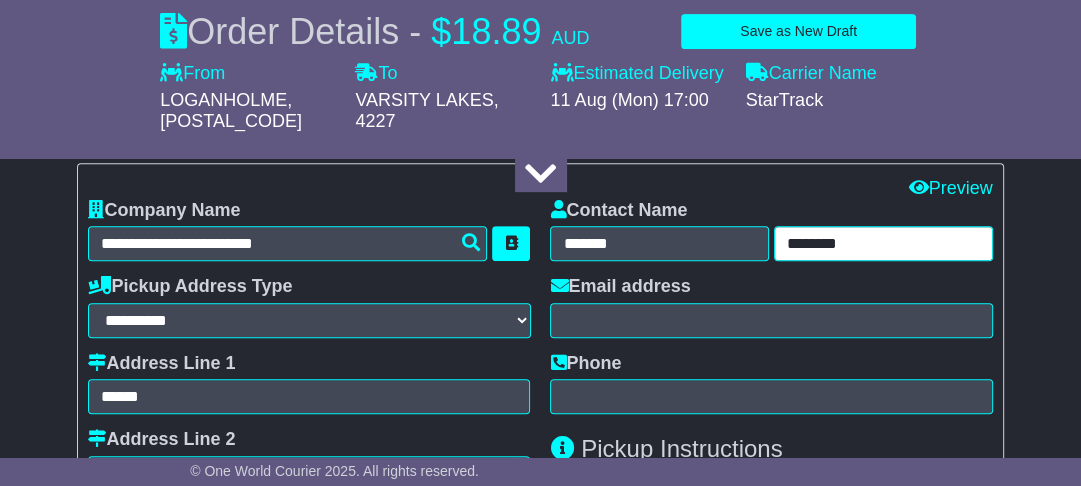 type on "**********" 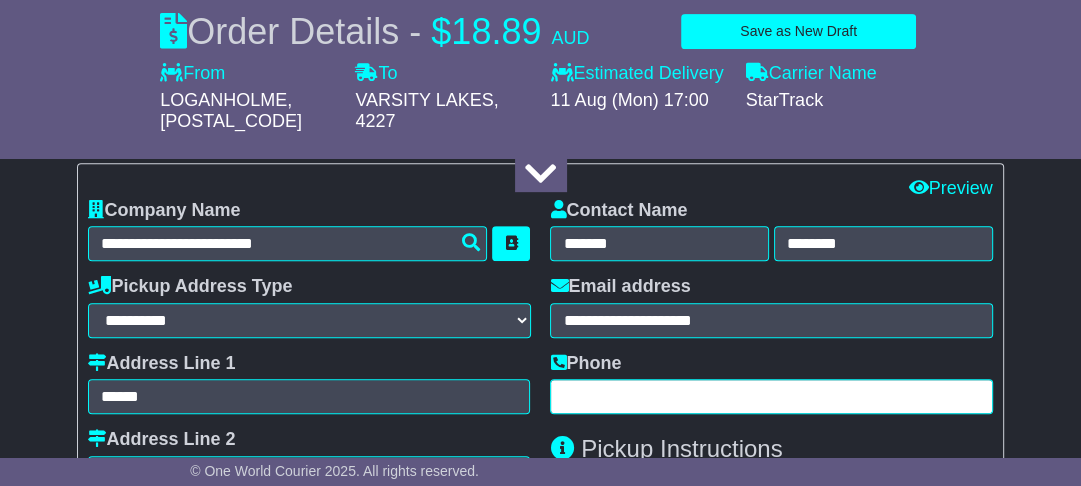 type on "**********" 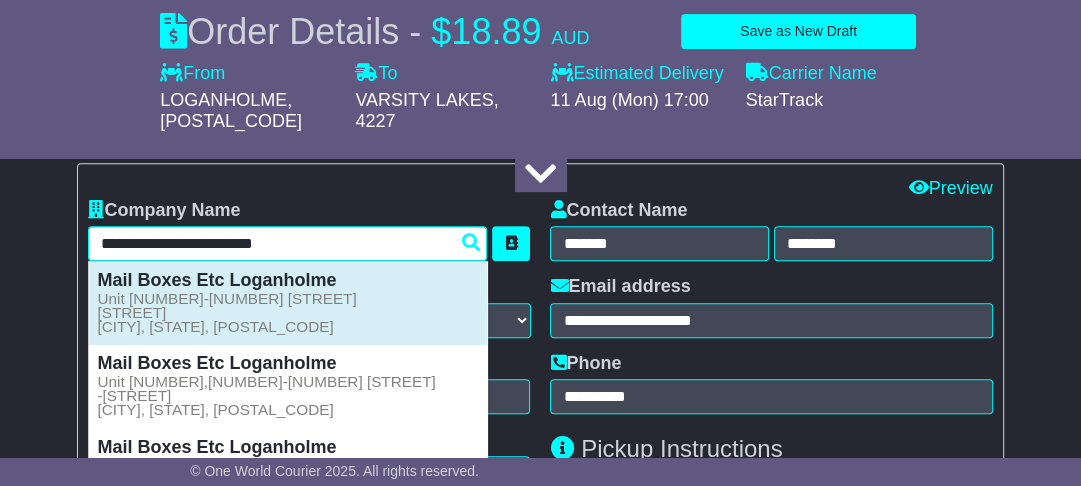 click on "Mail Boxes Etc Loganholme Unit 4-16-18 Beenleigh Redland Bay Rd   LOGANHOLME, QLD, 4129" at bounding box center (288, 303) 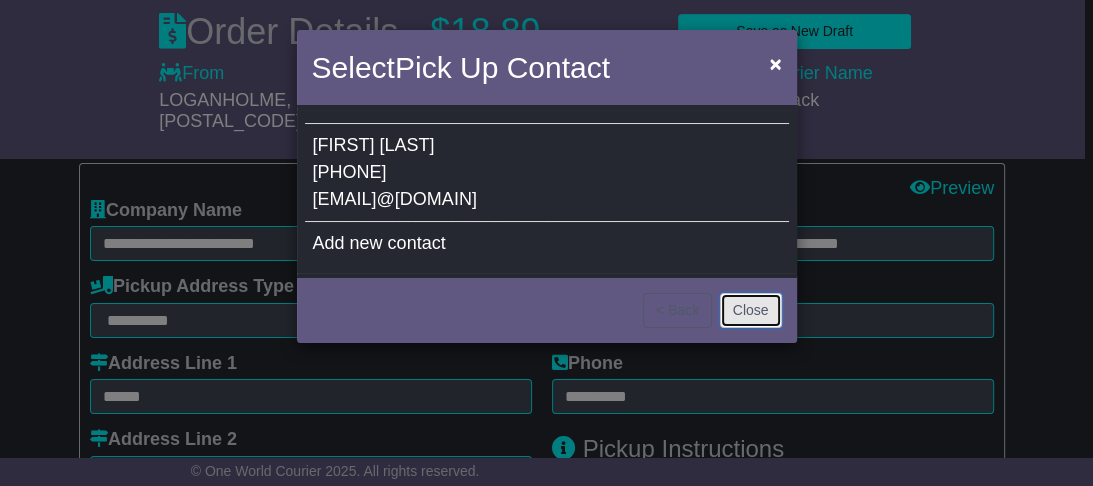 click on "Close" at bounding box center (751, 310) 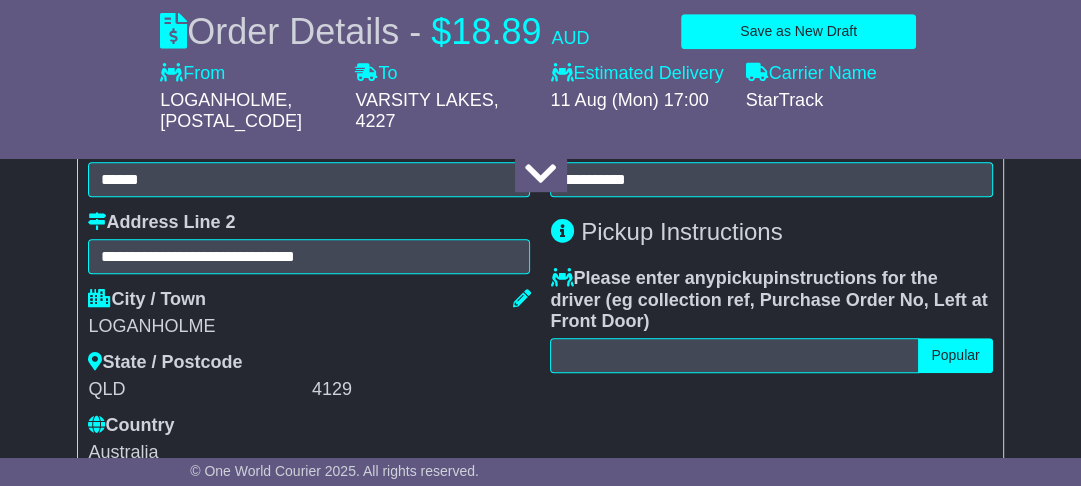 scroll, scrollTop: 880, scrollLeft: 0, axis: vertical 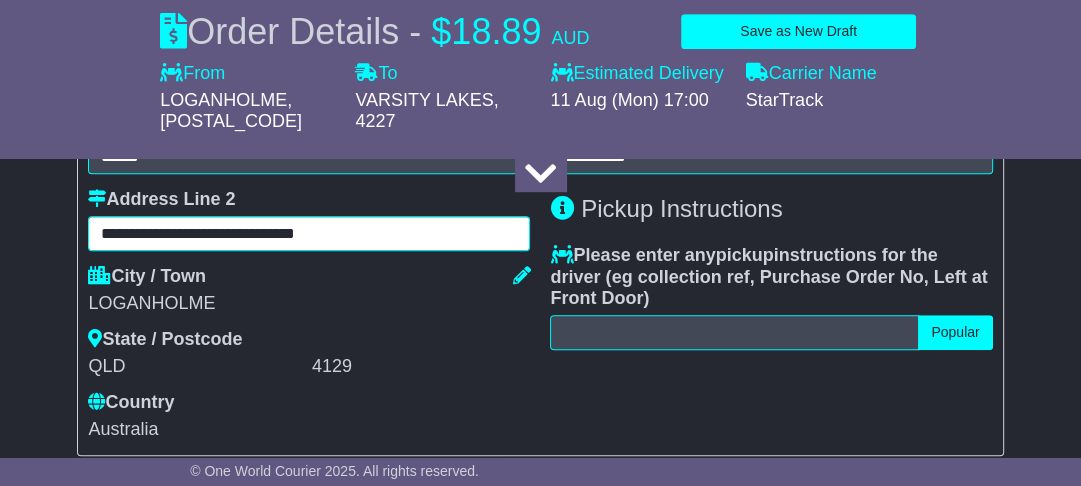 click on "**********" at bounding box center (309, 233) 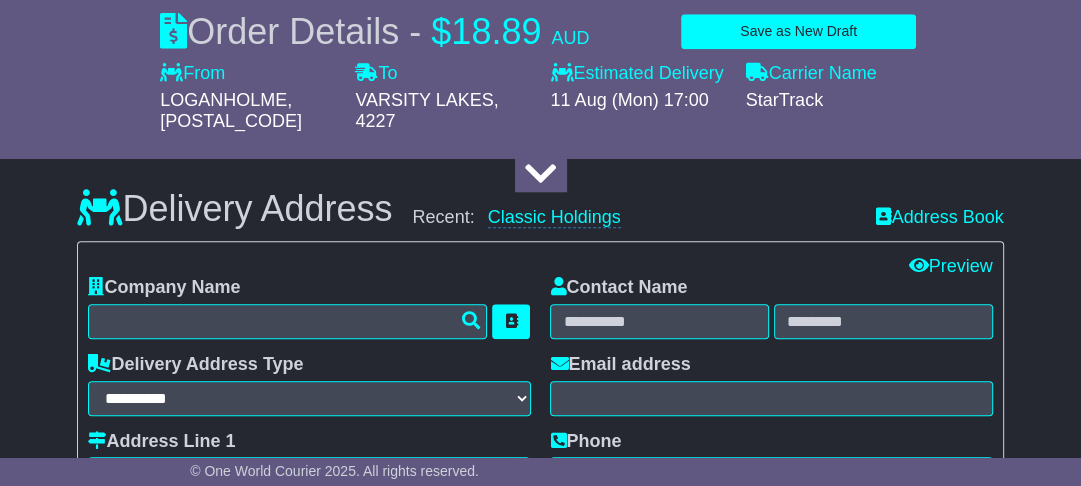 scroll, scrollTop: 1440, scrollLeft: 0, axis: vertical 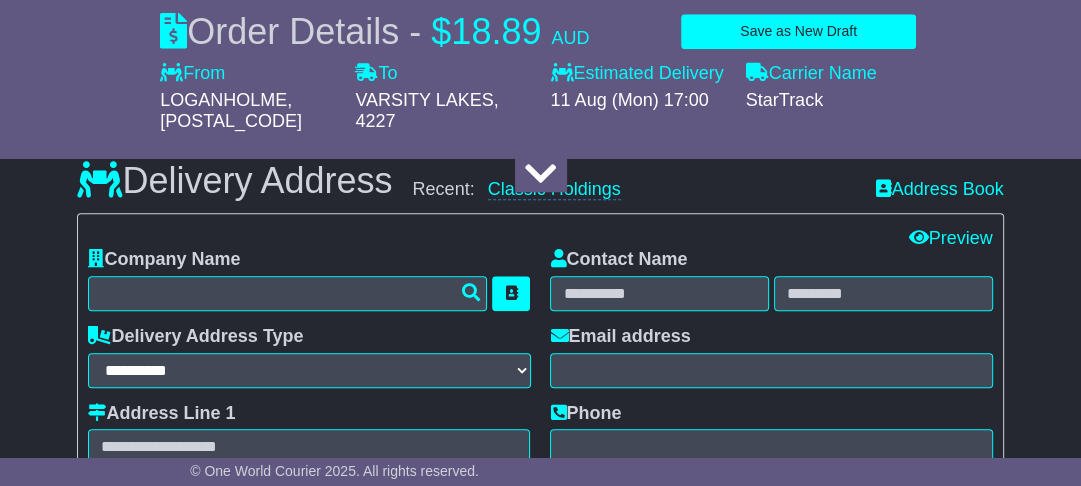 type on "**********" 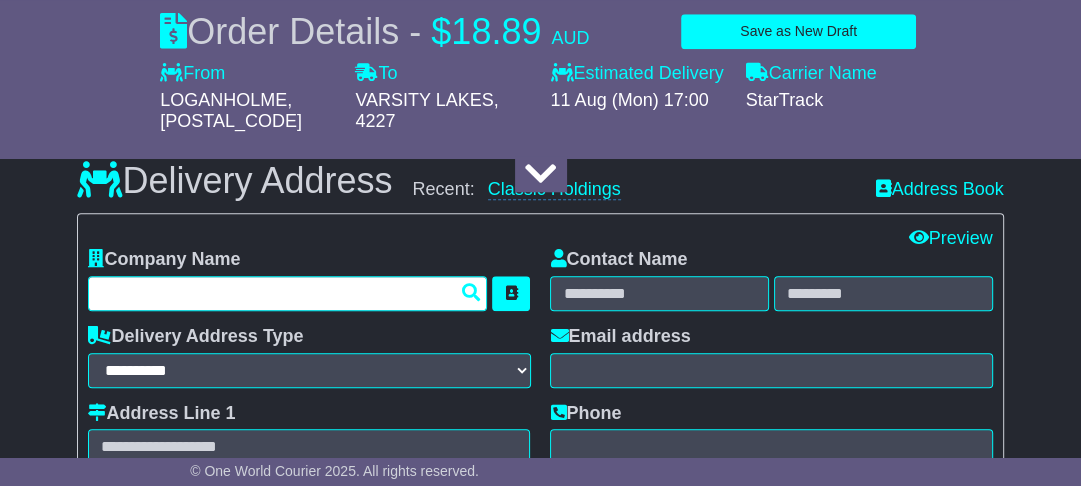 click at bounding box center (287, 293) 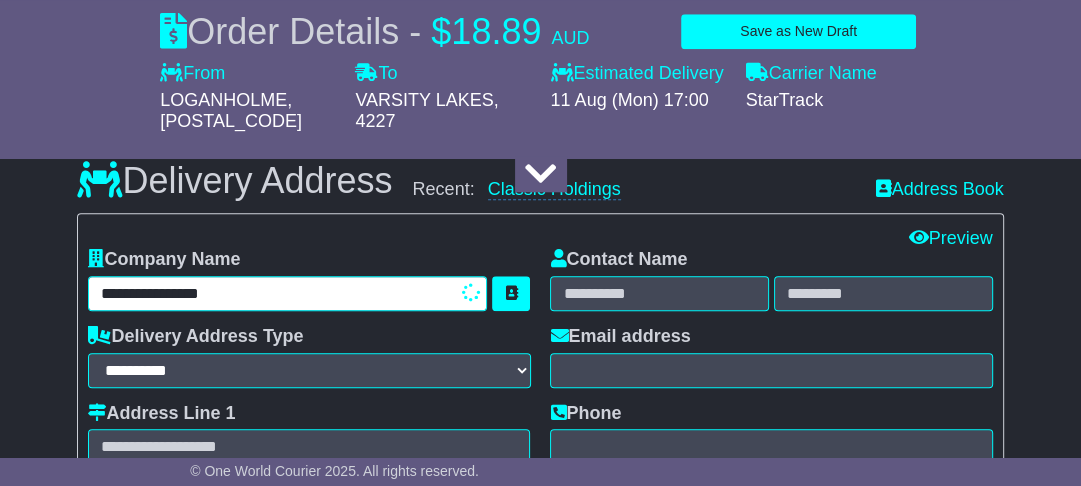 type on "**********" 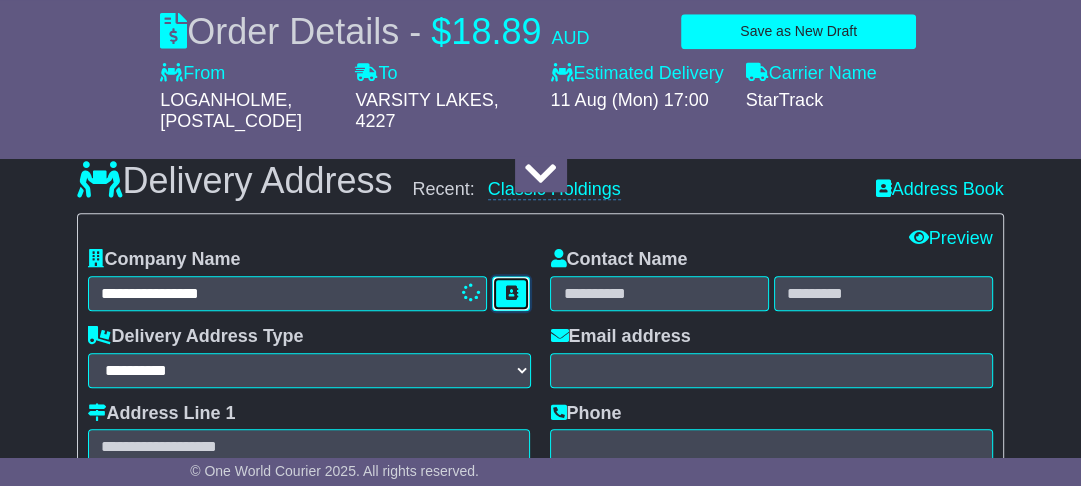 type 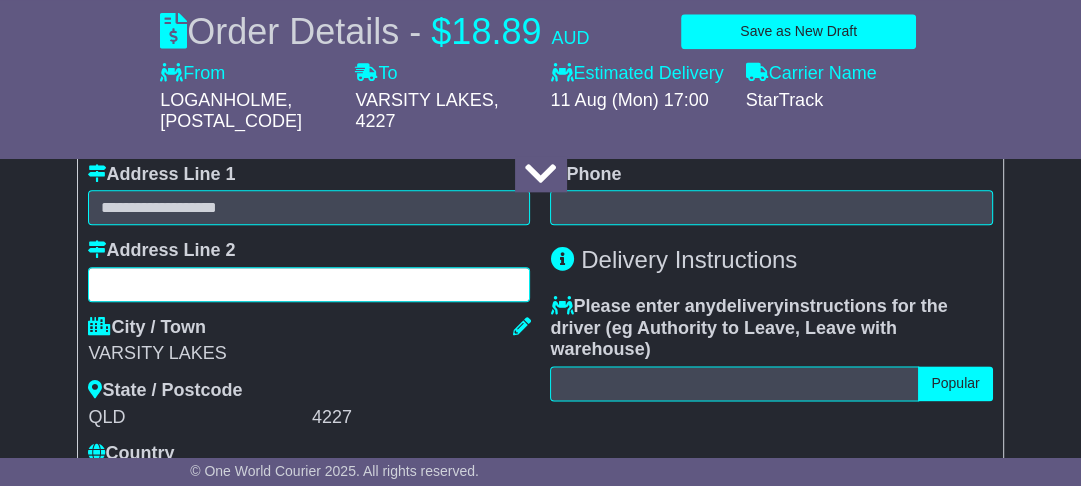 scroll, scrollTop: 1560, scrollLeft: 0, axis: vertical 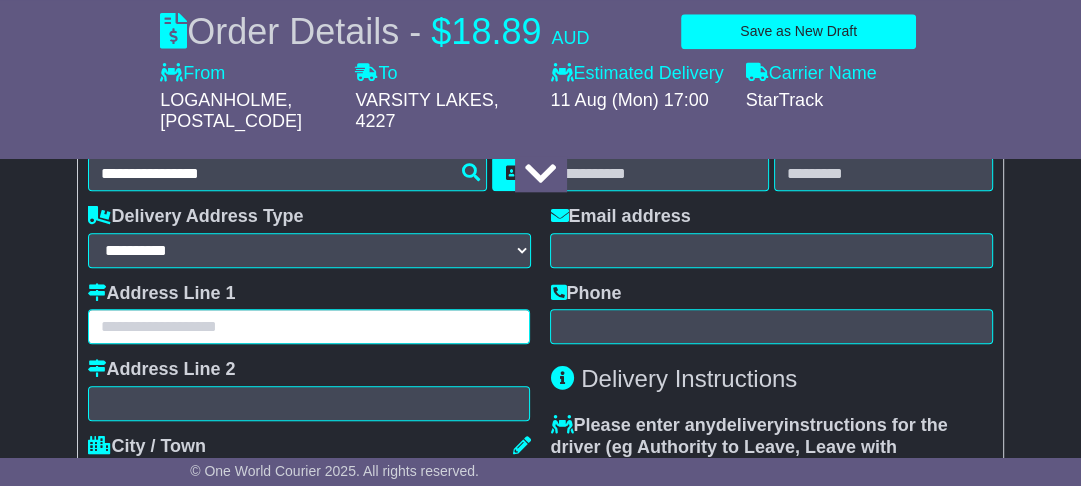 click at bounding box center (309, 326) 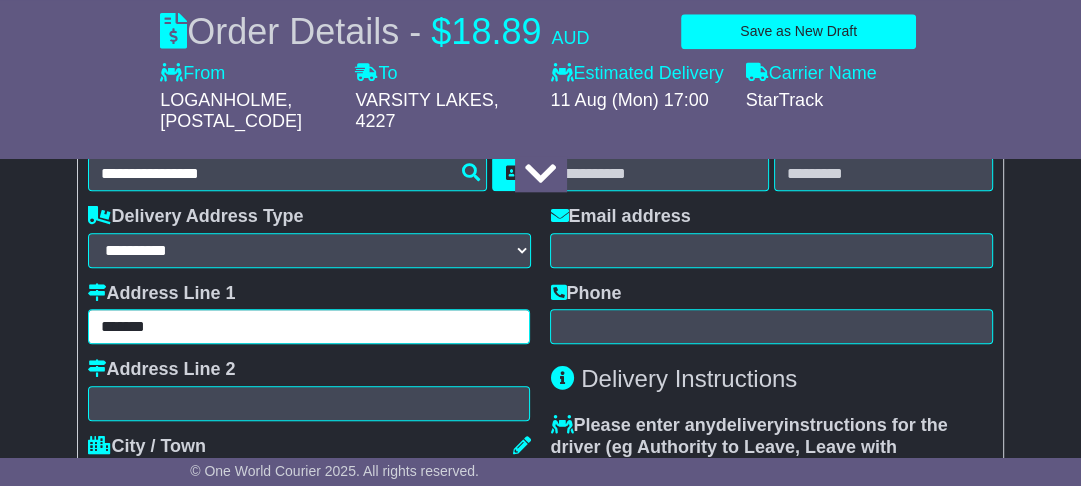 type on "*******" 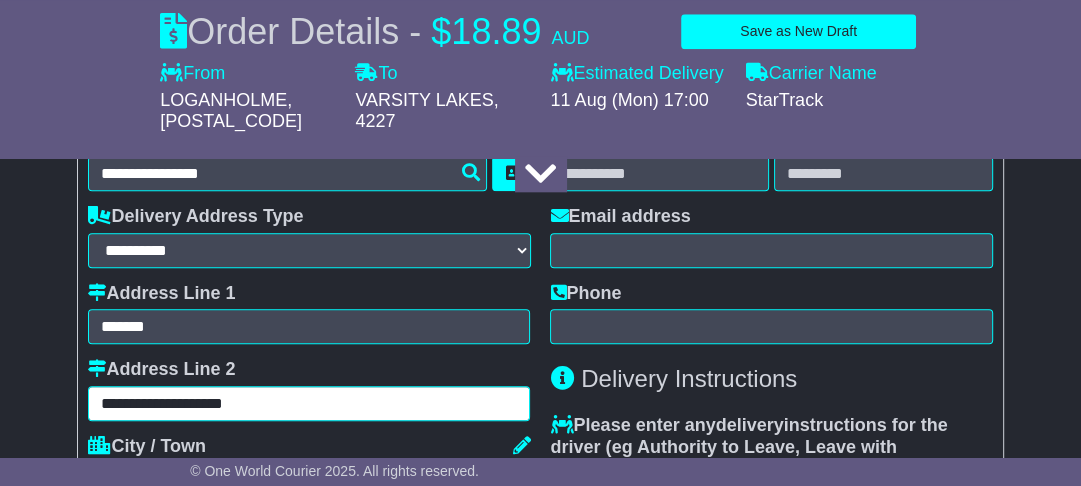type on "**********" 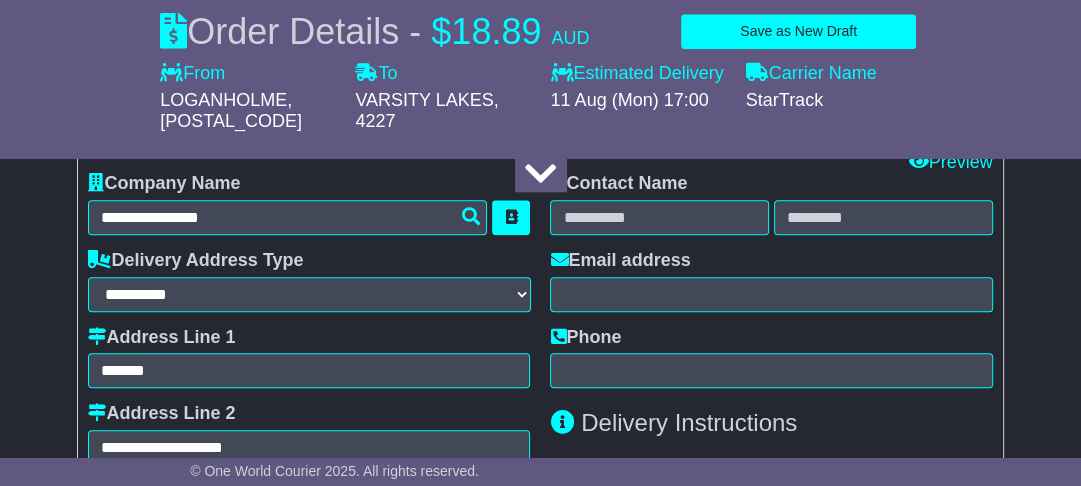 scroll, scrollTop: 1480, scrollLeft: 0, axis: vertical 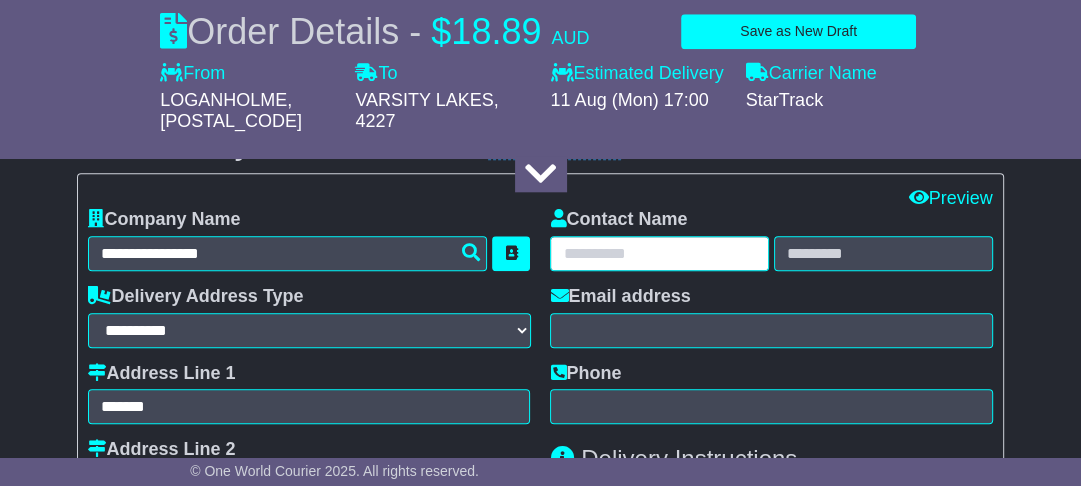 click at bounding box center (659, 253) 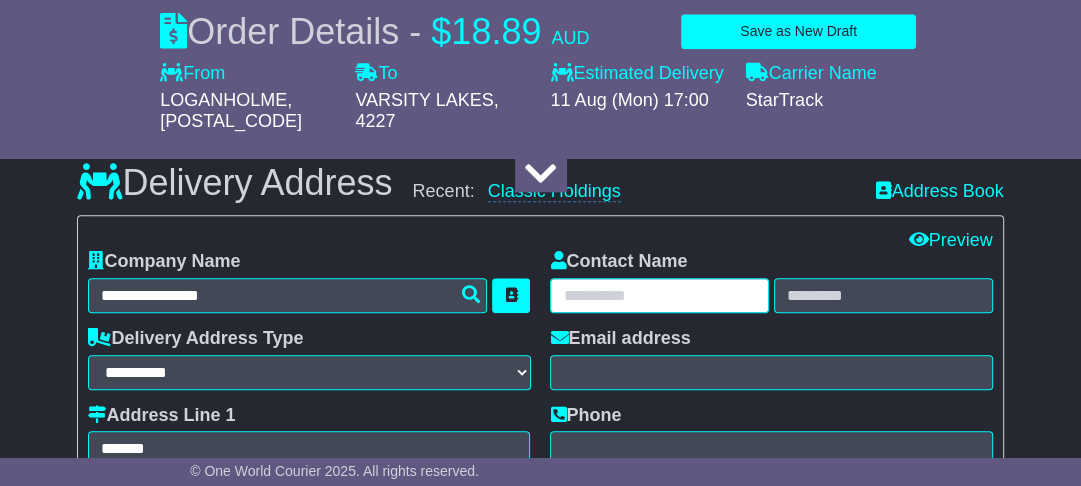 scroll, scrollTop: 1440, scrollLeft: 0, axis: vertical 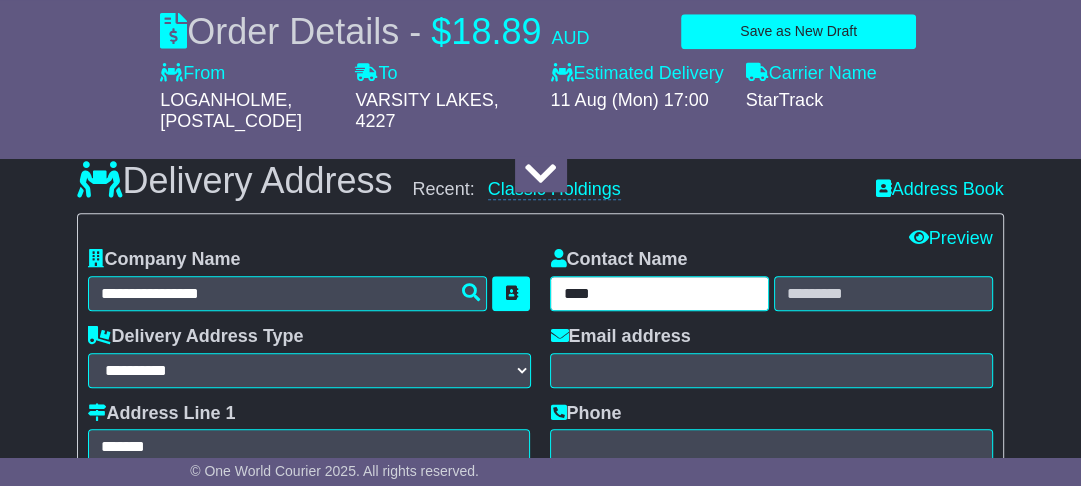 type on "***" 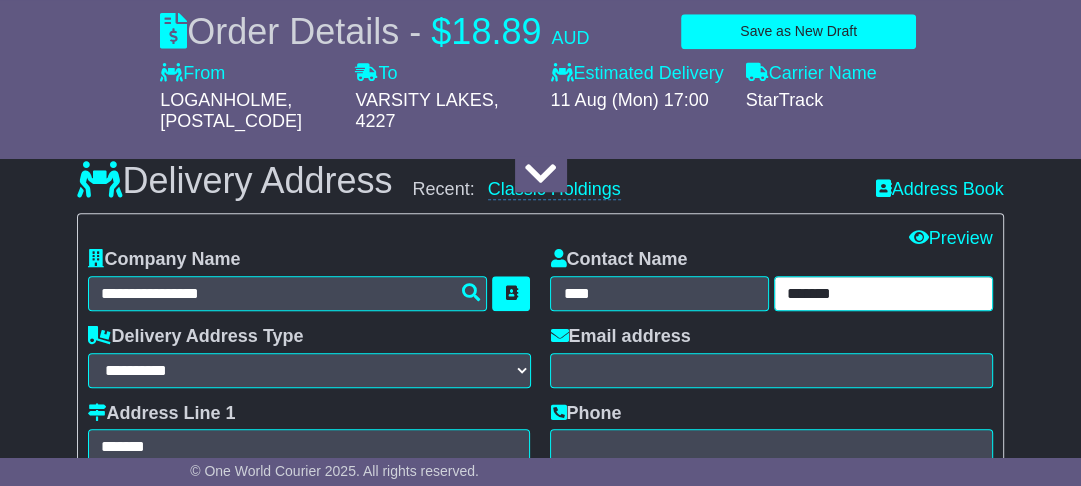 type on "*******" 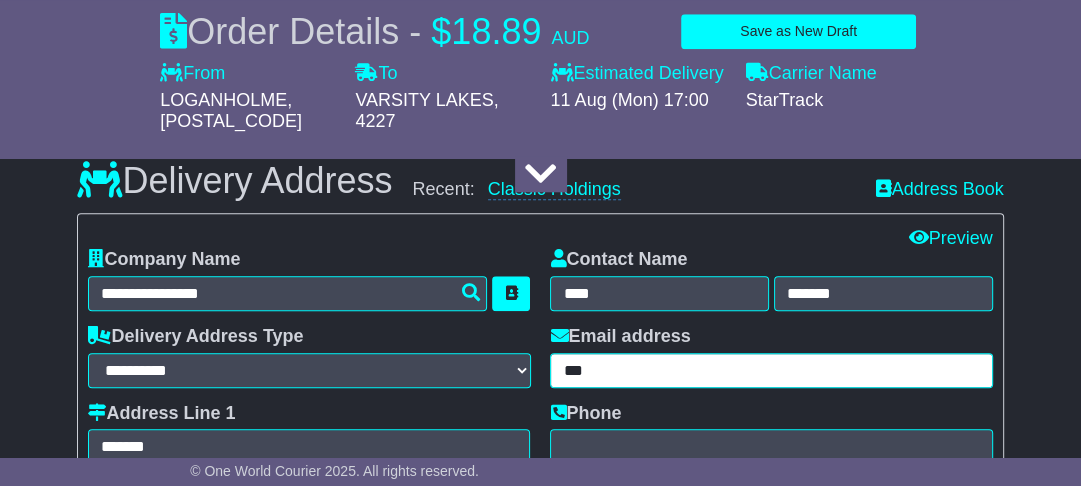 type on "**********" 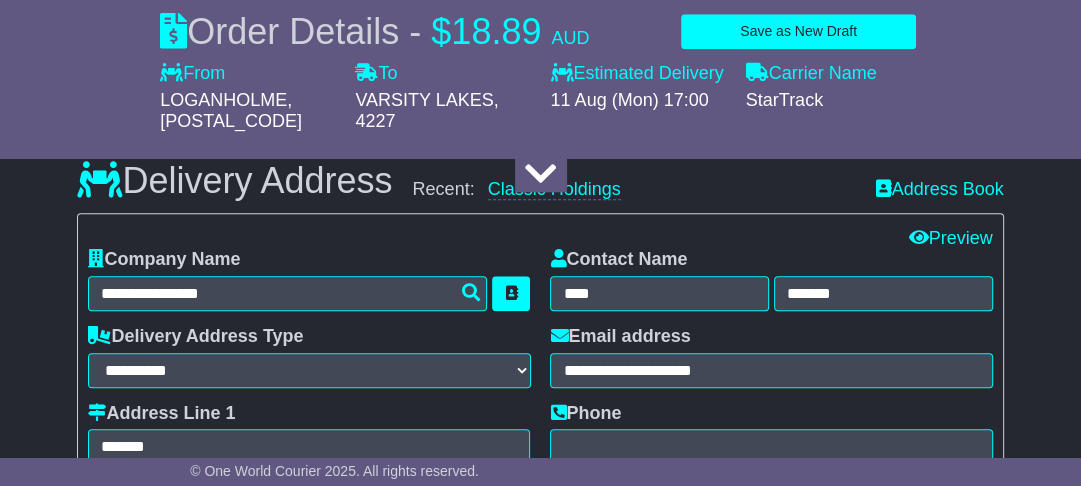 type on "**********" 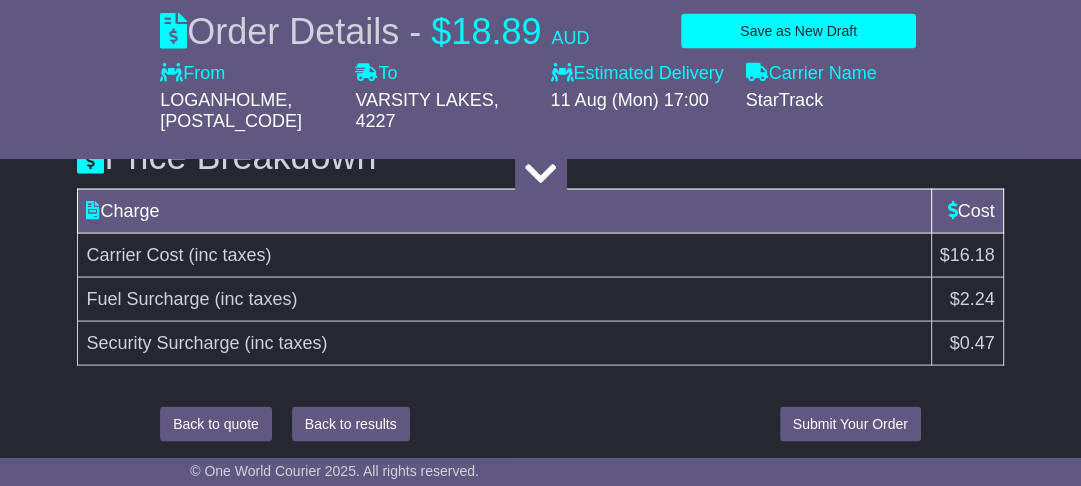 scroll, scrollTop: 2812, scrollLeft: 0, axis: vertical 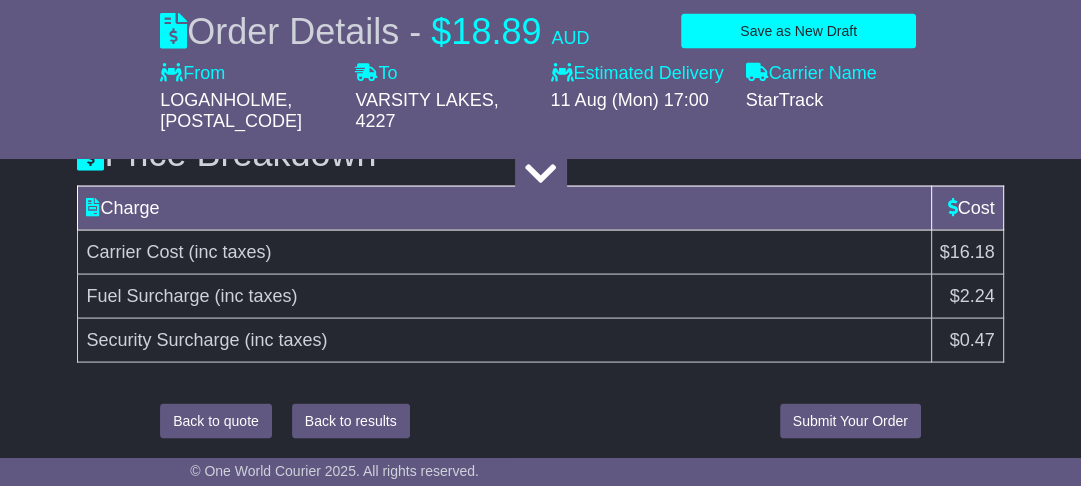 click on "About your package
What is your Package
Documents
Non-Documents
What are the Incoterms?
***
***
***
***
***
***
Description of Goods
********
Attention: dangerous goods are not allowed by service.
Your Internal Reference (required)
****
Any Dangerous Goods?
No  Other" at bounding box center (540, -1009) 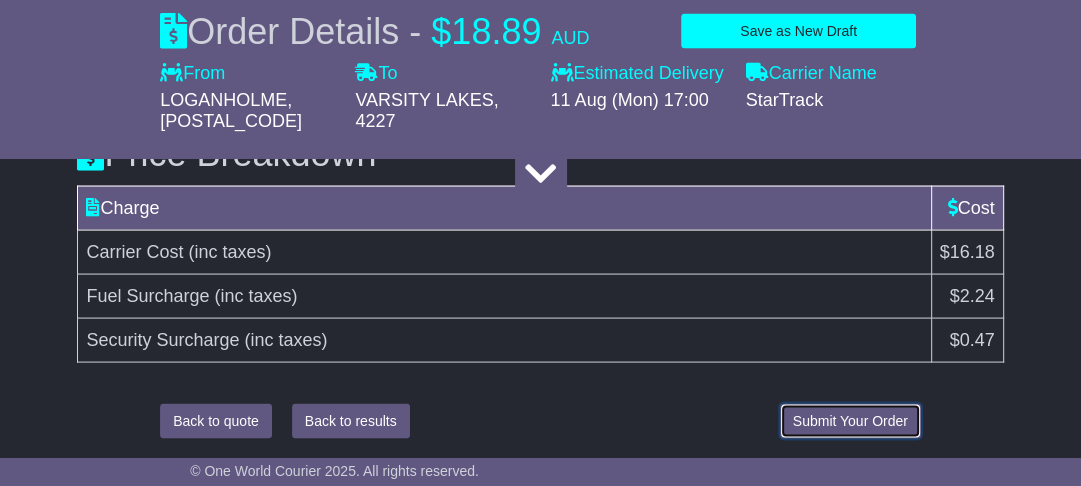 click on "Submit Your Order" at bounding box center [850, 421] 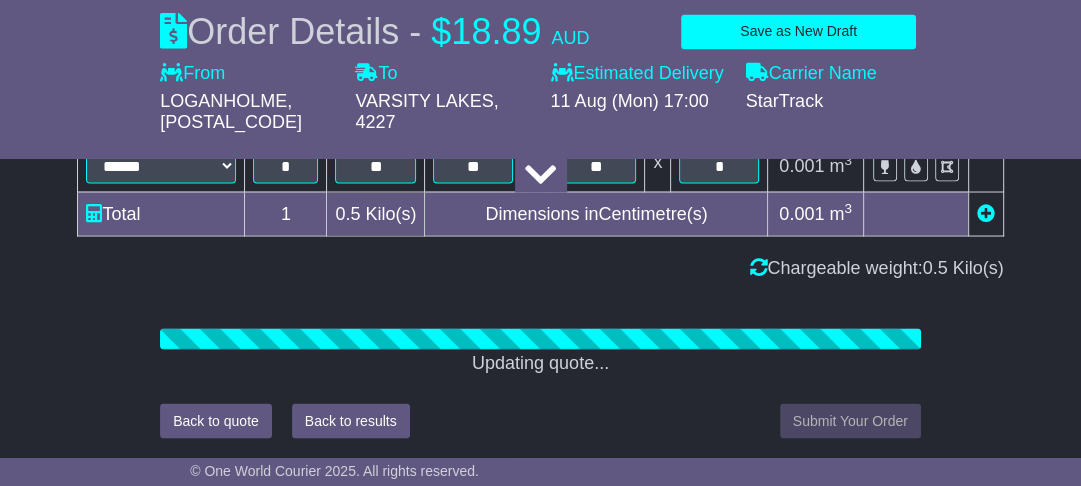 scroll, scrollTop: 2812, scrollLeft: 0, axis: vertical 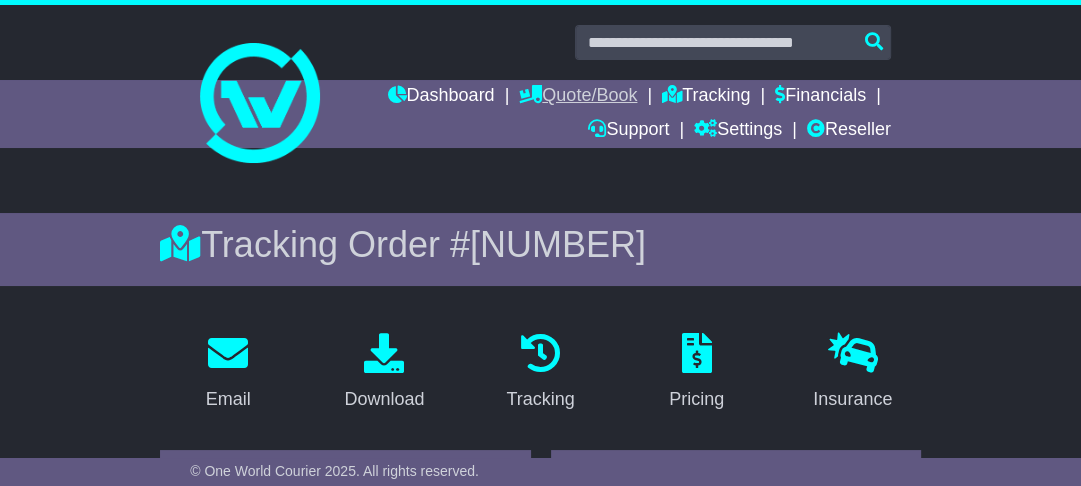 click on "Quote/Book" at bounding box center [578, 97] 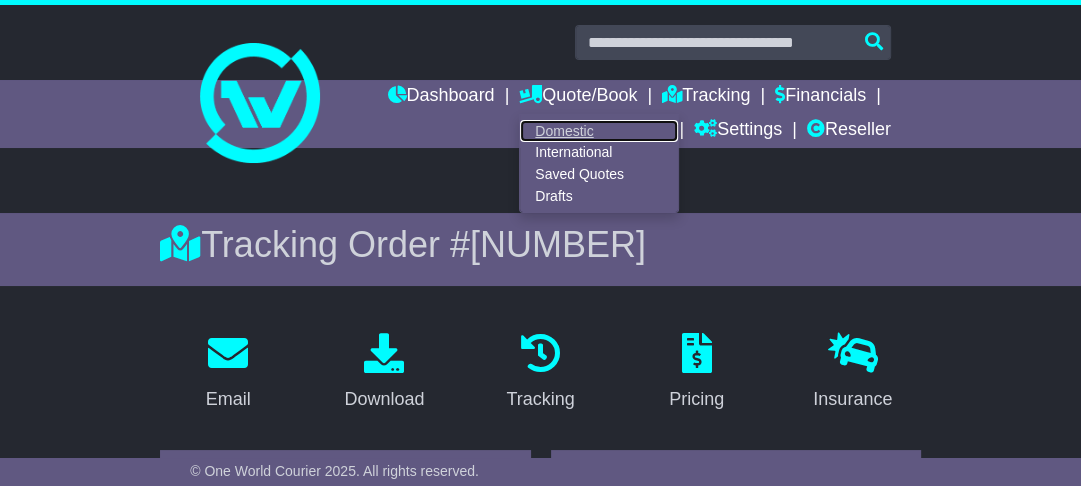 click on "Domestic" at bounding box center (599, 131) 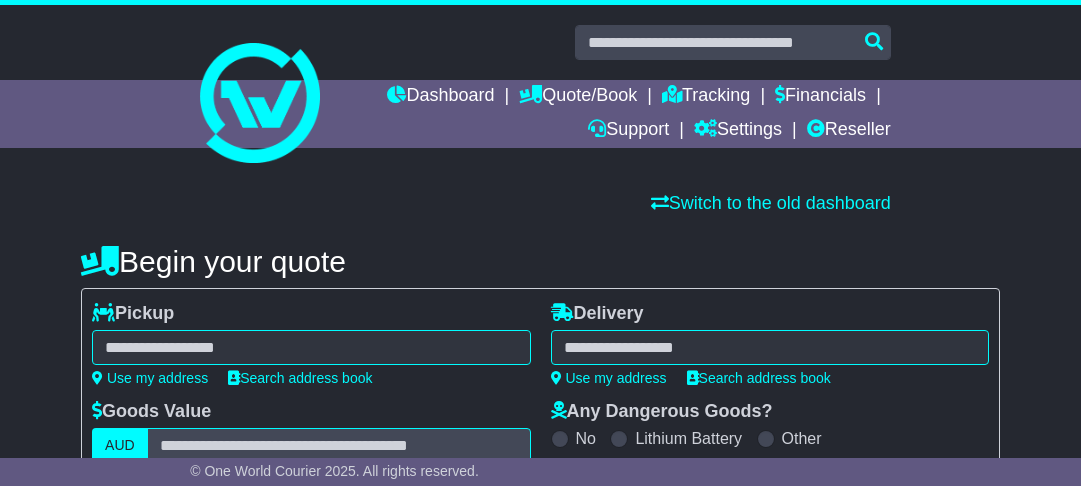scroll, scrollTop: 0, scrollLeft: 0, axis: both 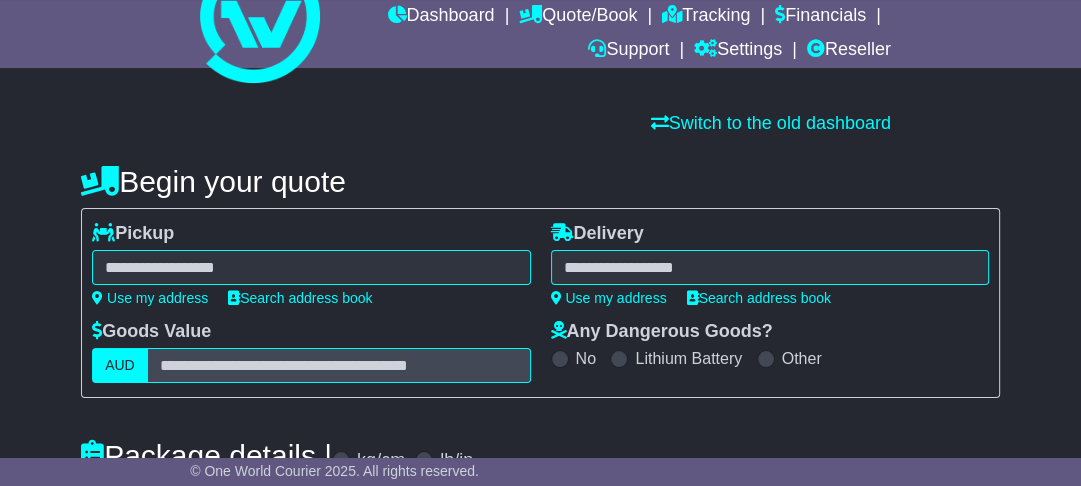 click at bounding box center [311, 267] 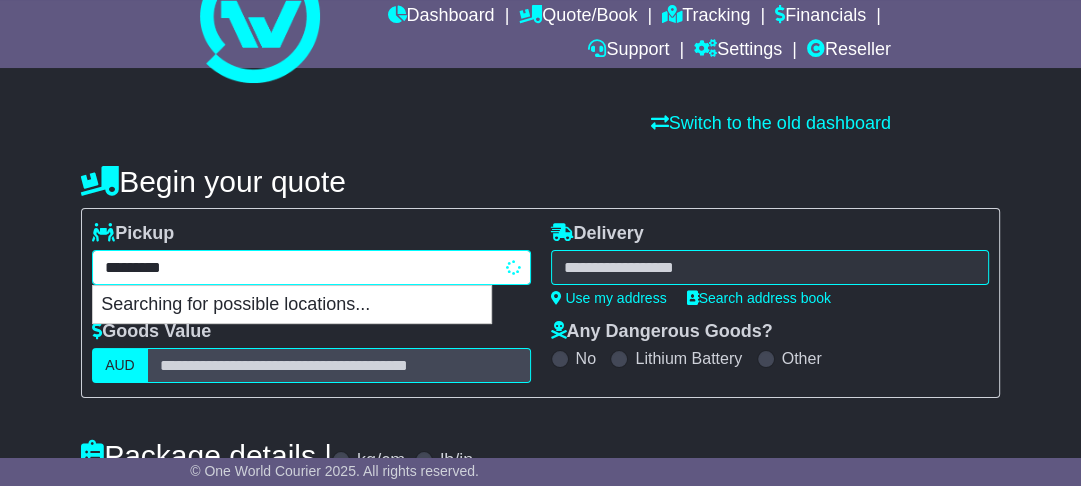 type on "**********" 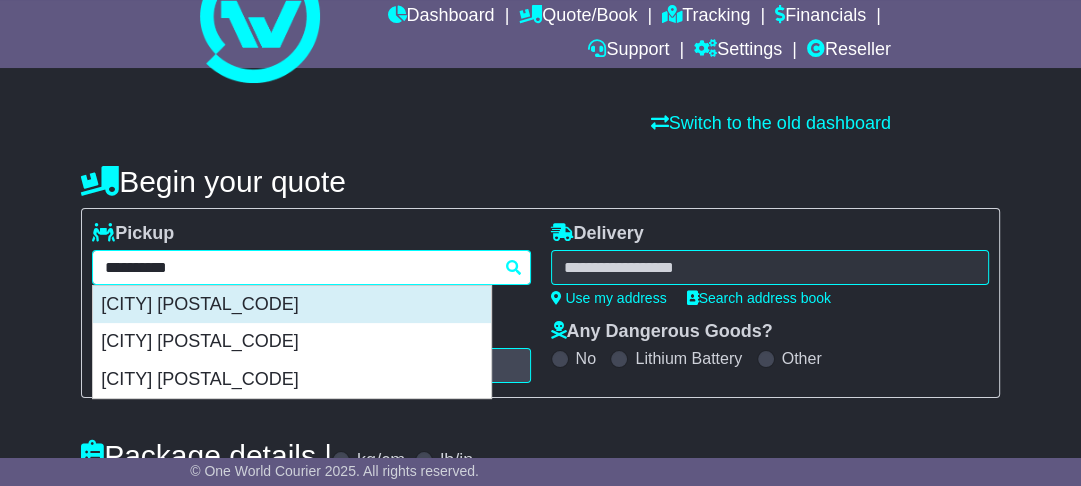 click on "LOGANHOLME 4129" at bounding box center (292, 305) 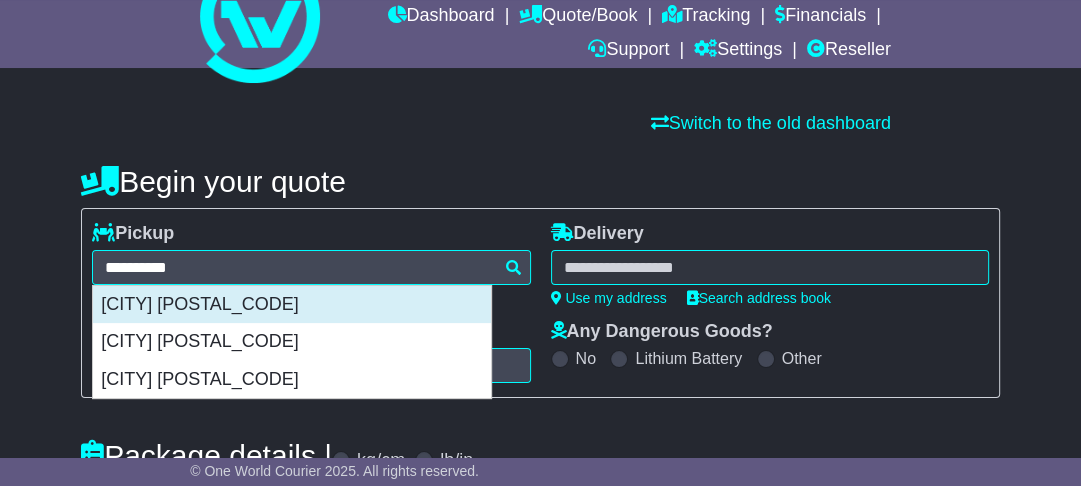 type on "**********" 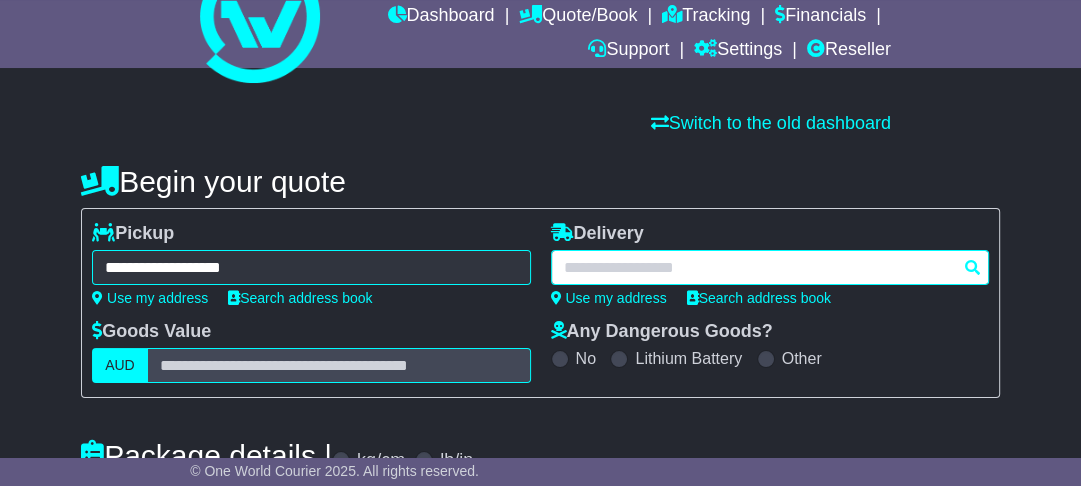 click at bounding box center [770, 267] 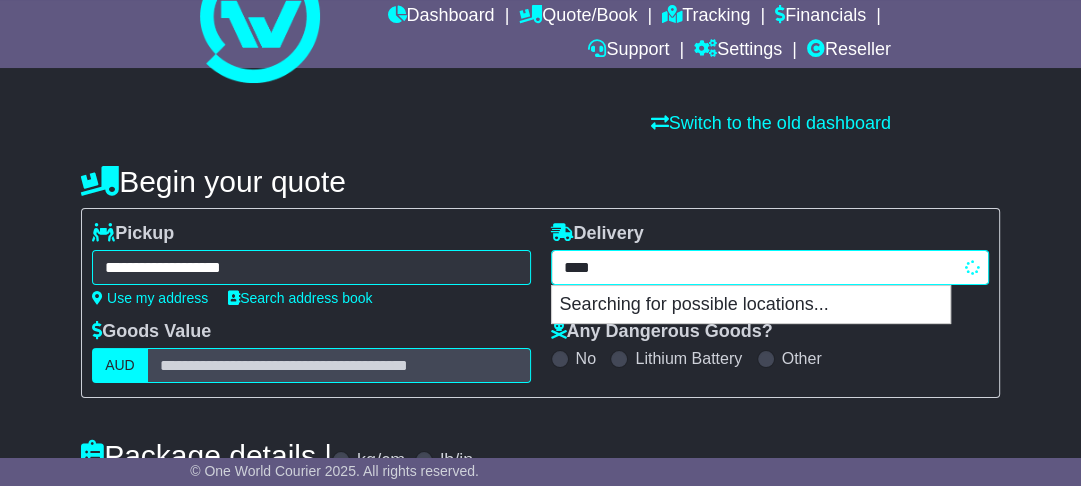 type on "*****" 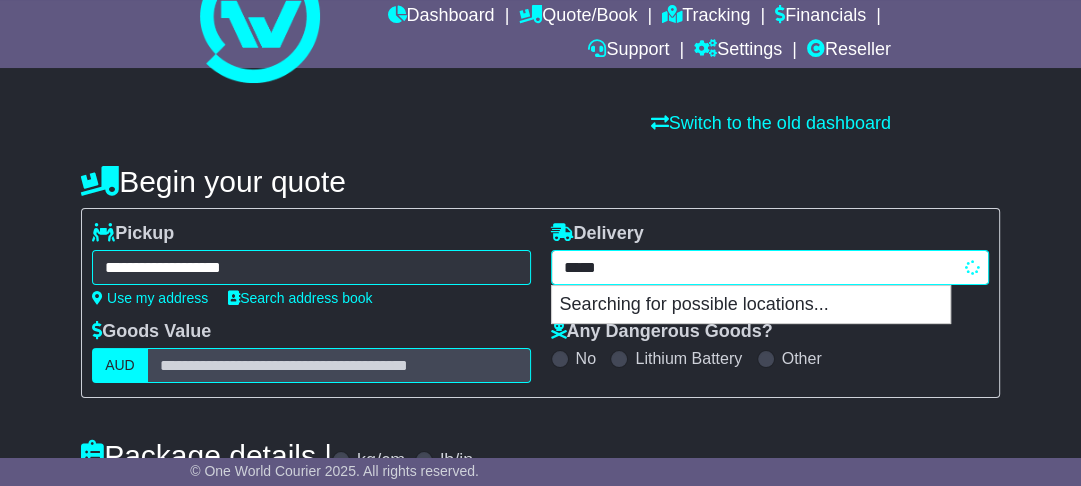 type on "*********" 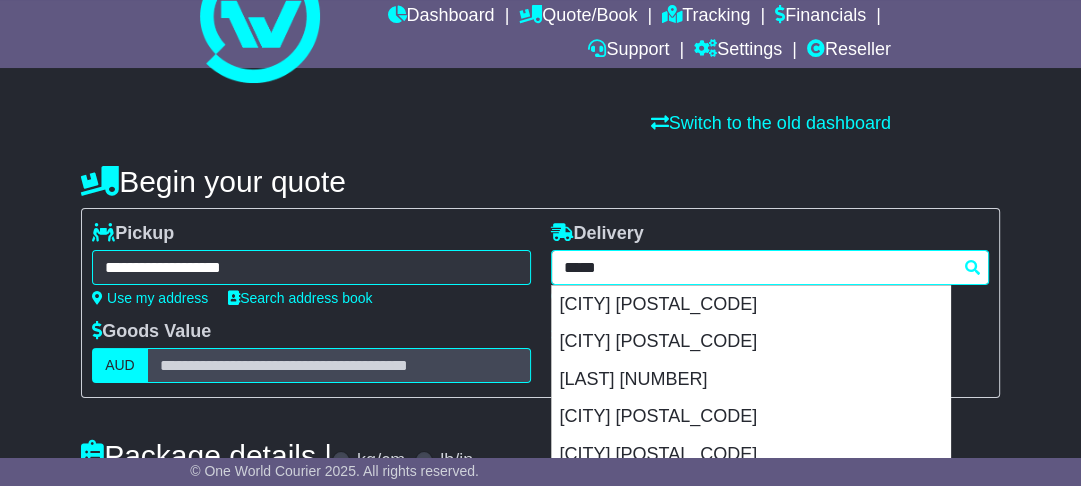 type 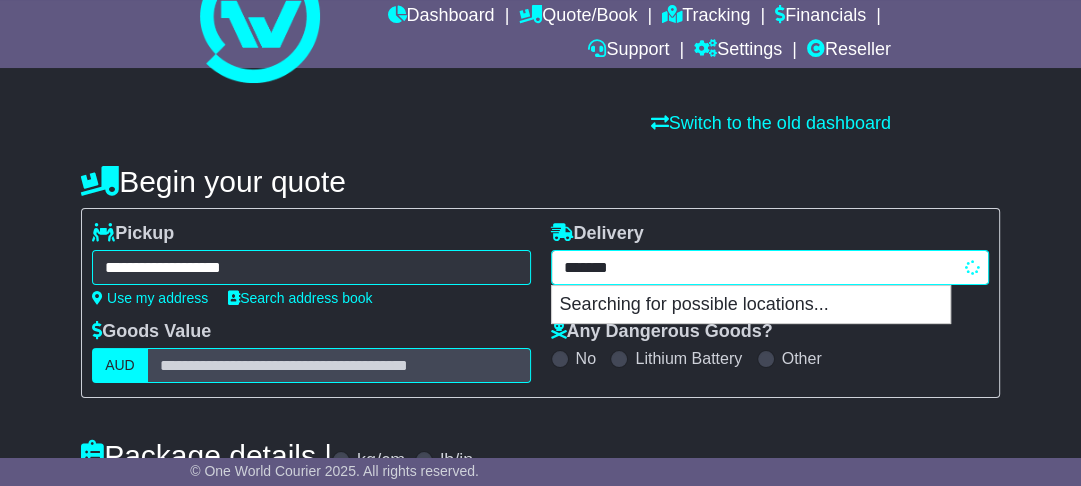 type on "********" 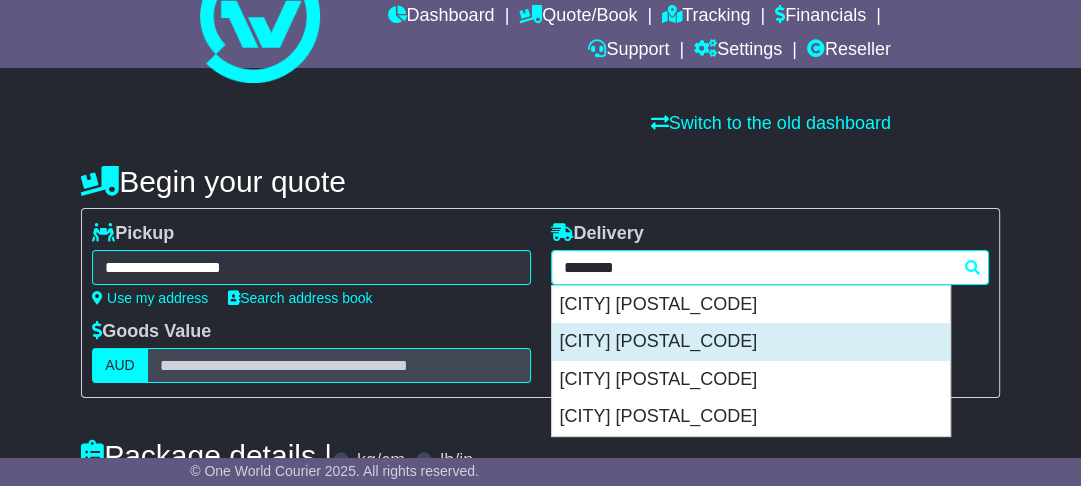 click on "BROOKLYN 3012" at bounding box center (751, 342) 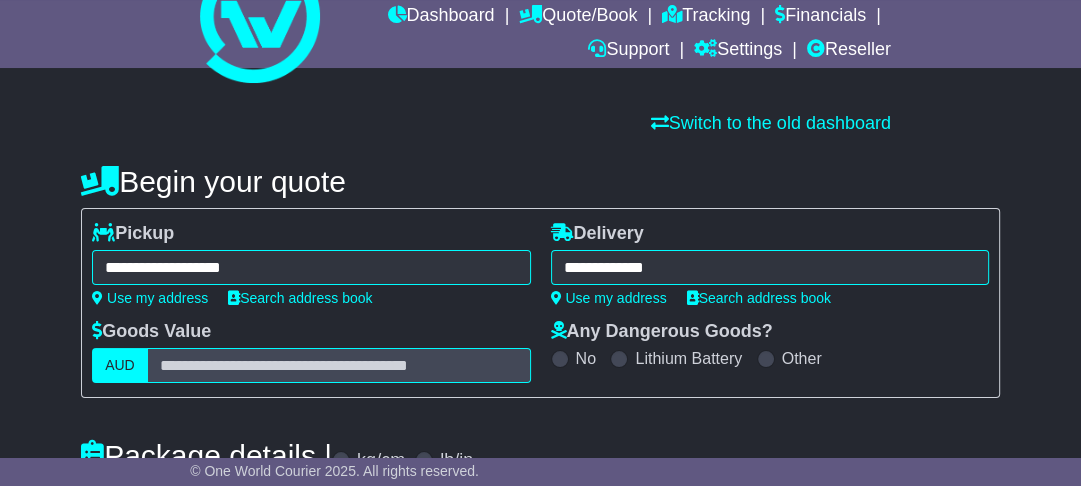 type on "**********" 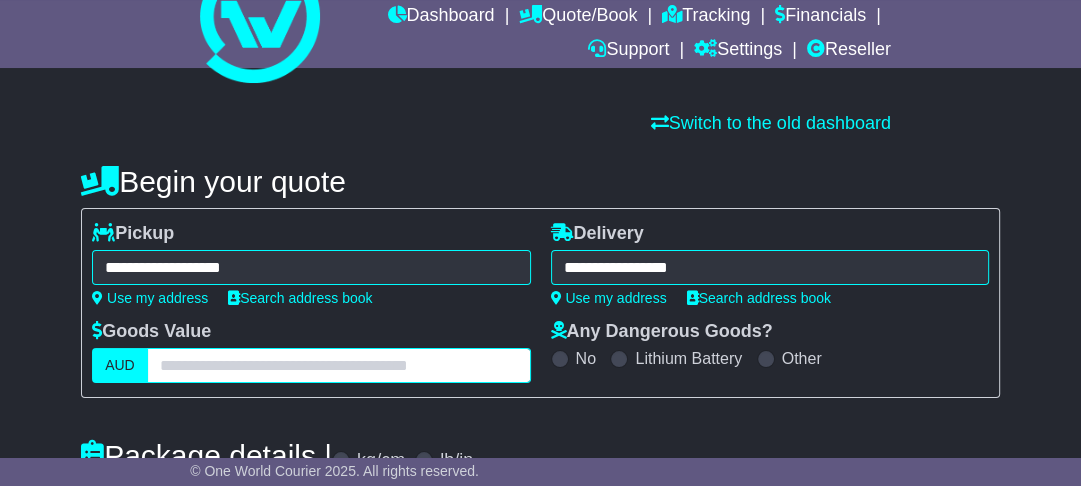 click at bounding box center (339, 365) 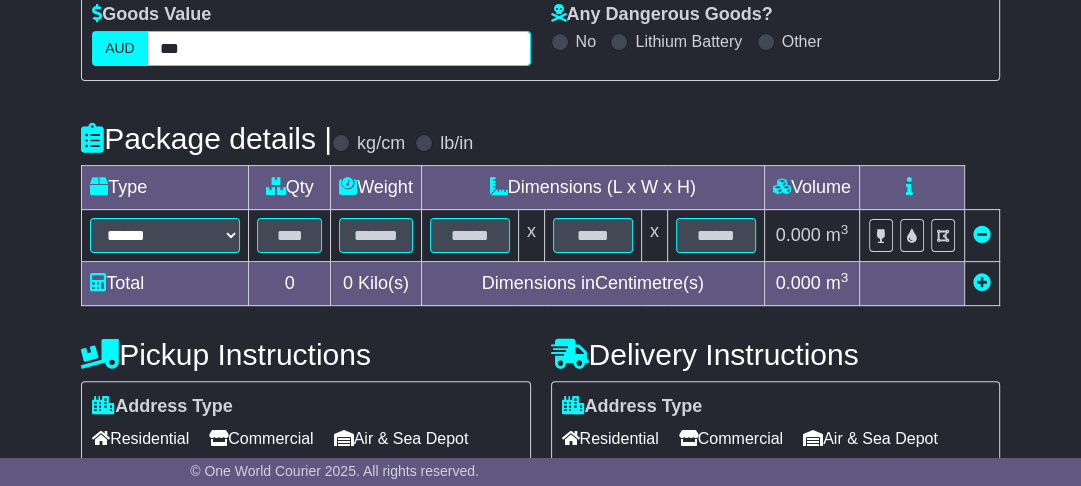scroll, scrollTop: 400, scrollLeft: 0, axis: vertical 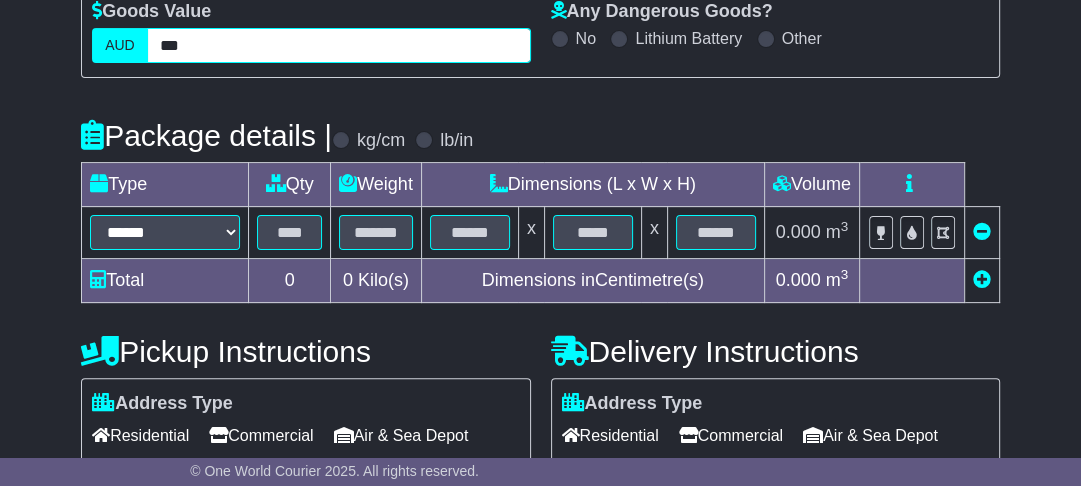 type on "***" 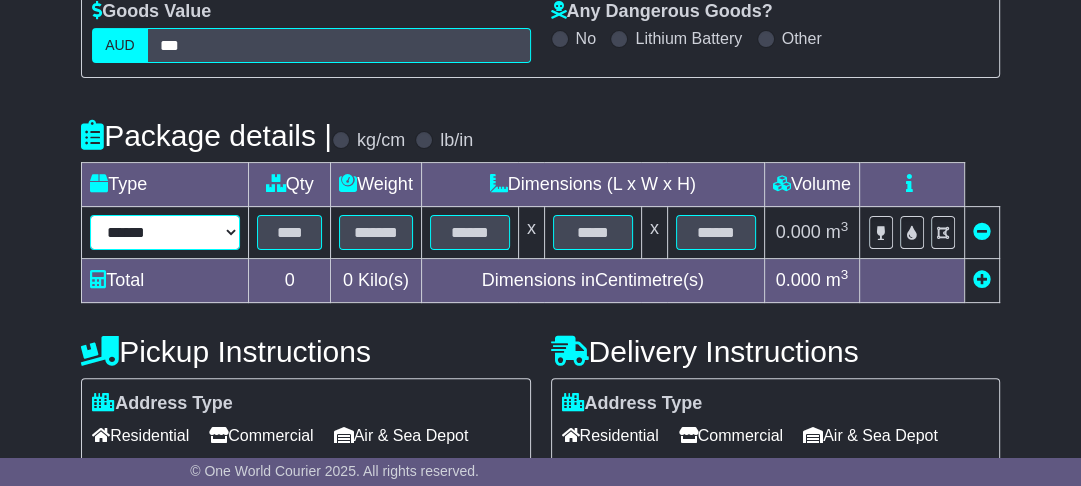 click on "****** ****** *** ******** ***** **** **** ****** *** *******" at bounding box center [165, 232] 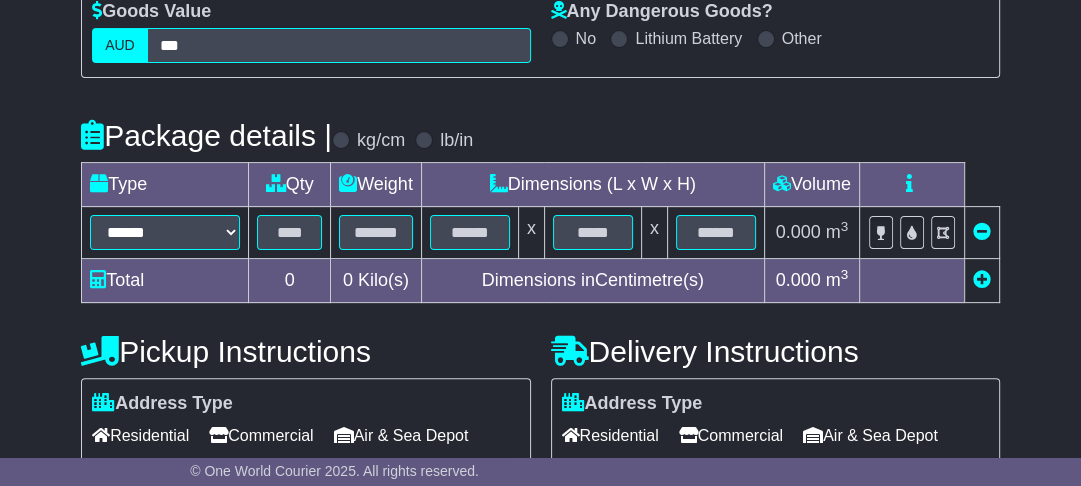 drag, startPoint x: 249, startPoint y: 213, endPoint x: 275, endPoint y: 224, distance: 28.231188 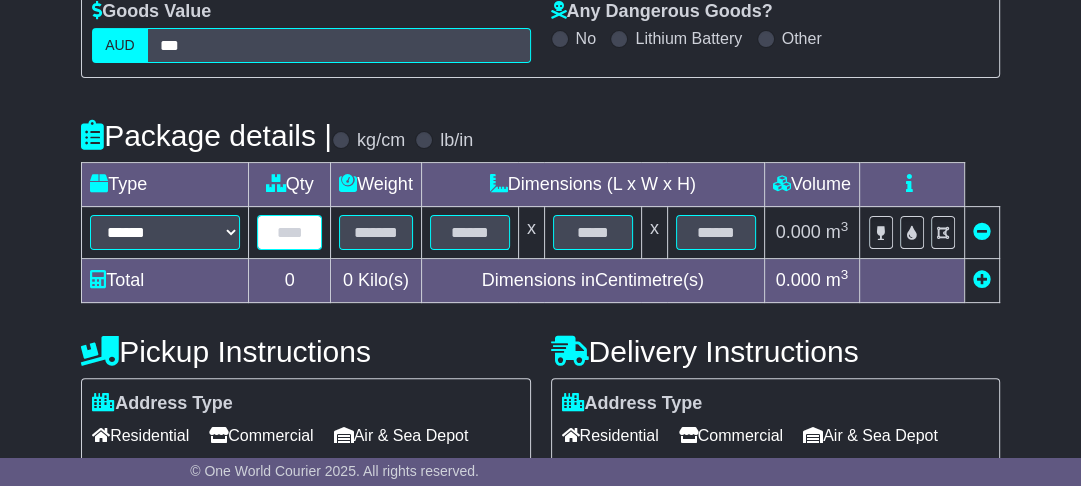click at bounding box center [289, 232] 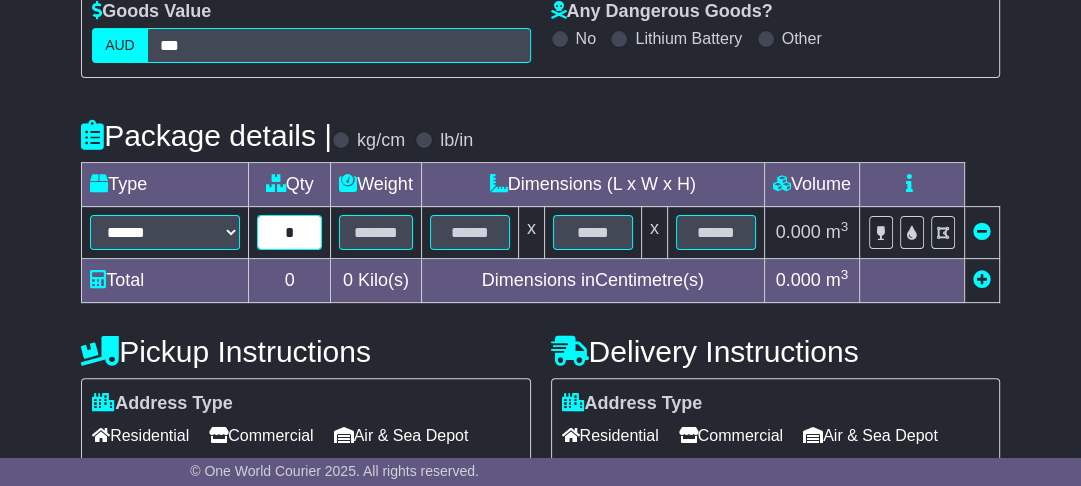 type on "*" 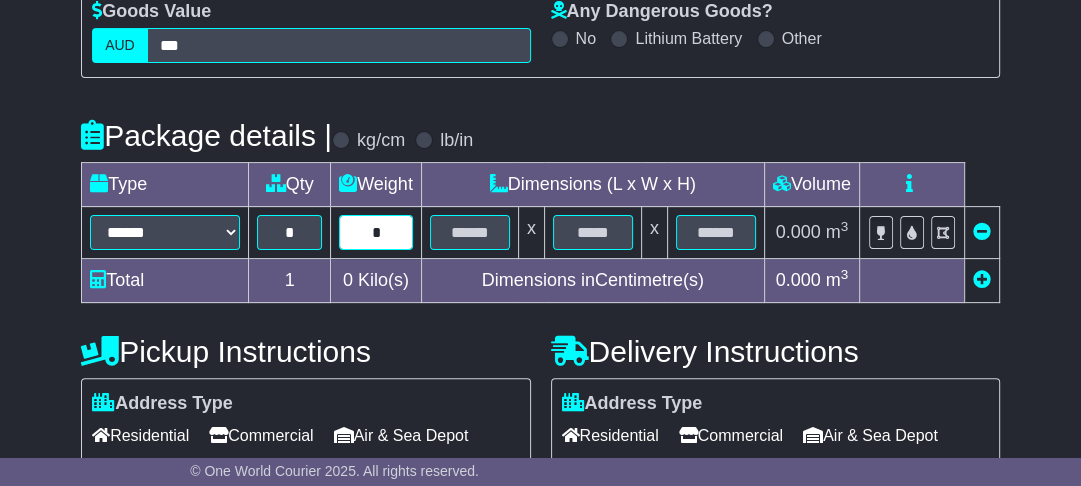 type on "*" 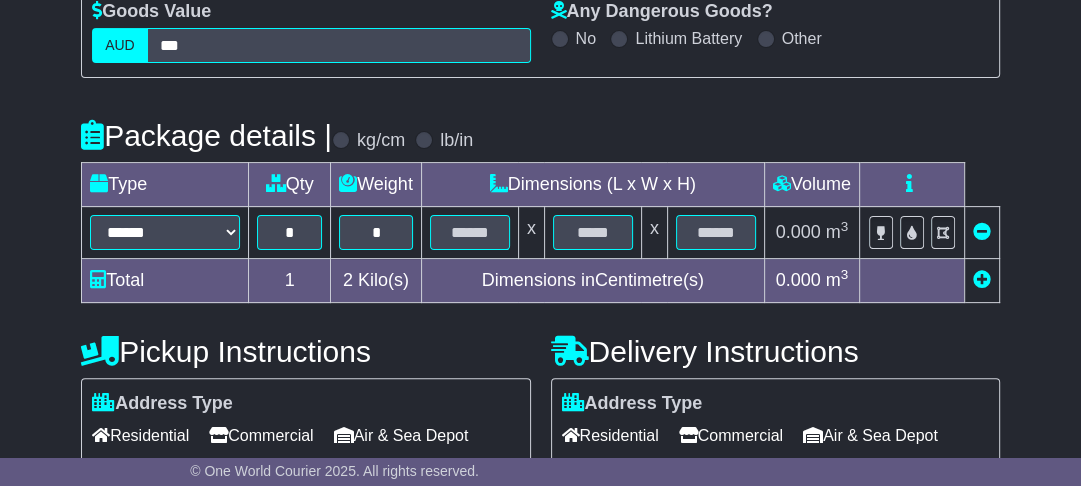 click at bounding box center (469, 233) 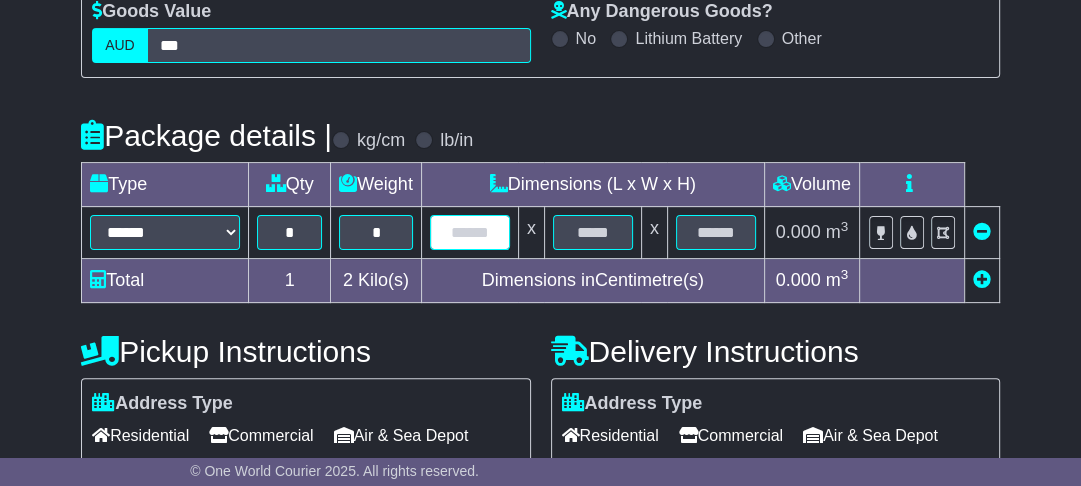 click at bounding box center [470, 232] 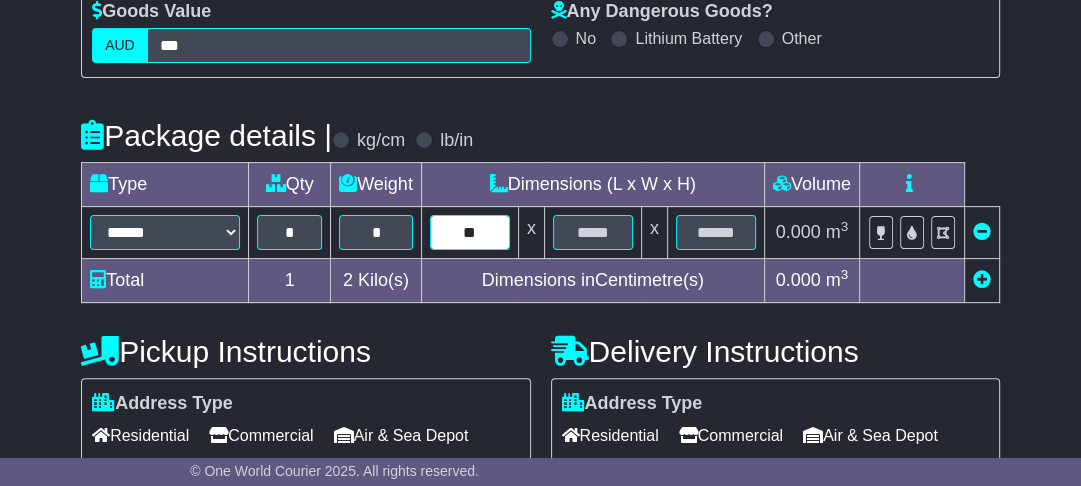 type on "**" 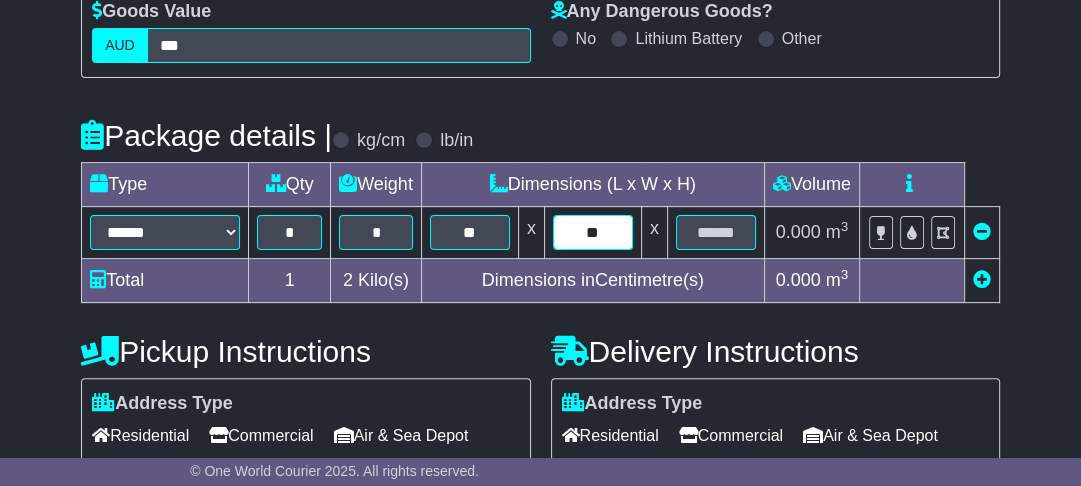 type on "**" 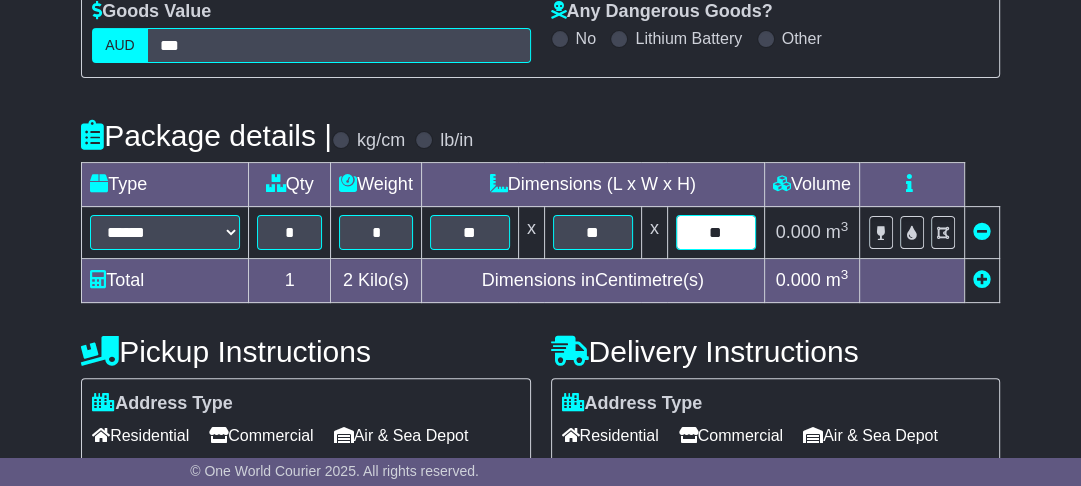 type on "**" 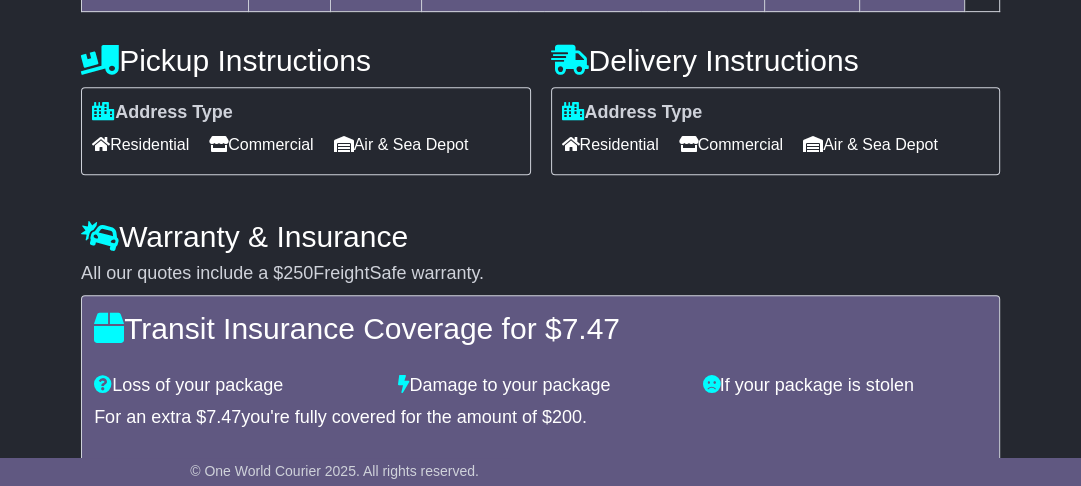 scroll, scrollTop: 720, scrollLeft: 0, axis: vertical 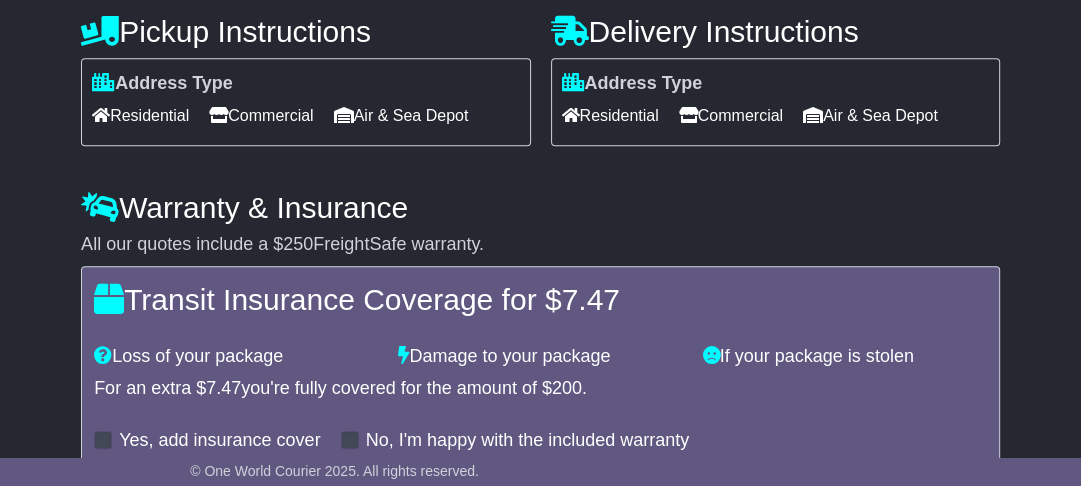 click on "Commercial" at bounding box center [261, 115] 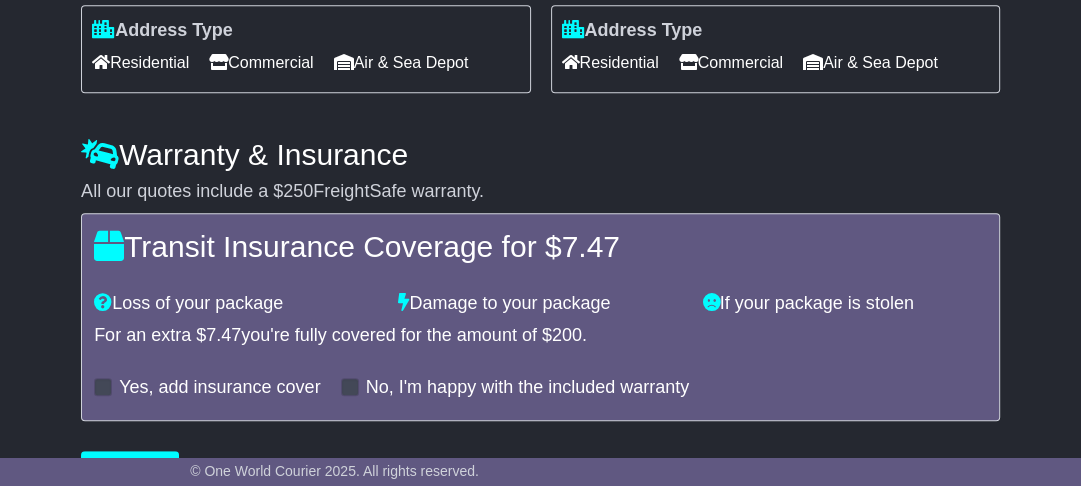scroll, scrollTop: 823, scrollLeft: 0, axis: vertical 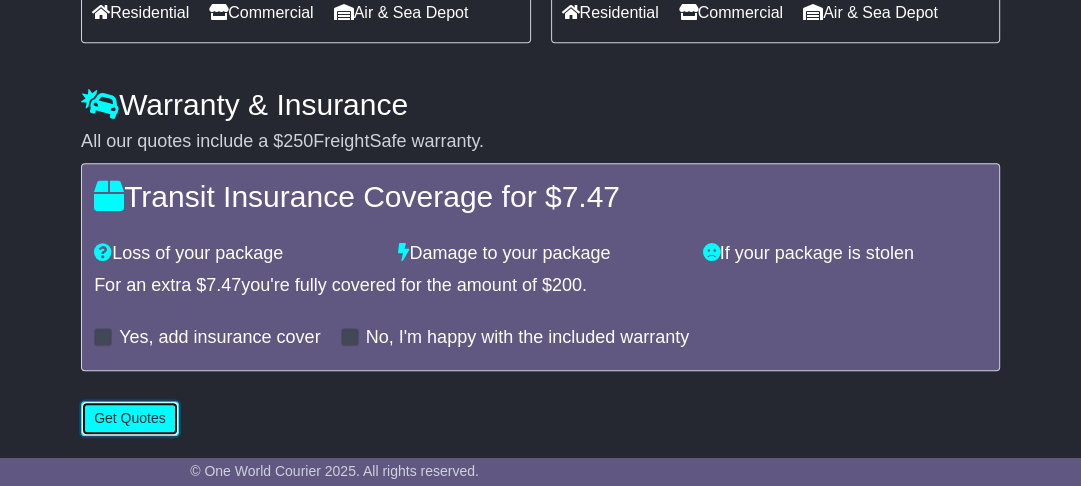 click on "Get Quotes" at bounding box center [130, 418] 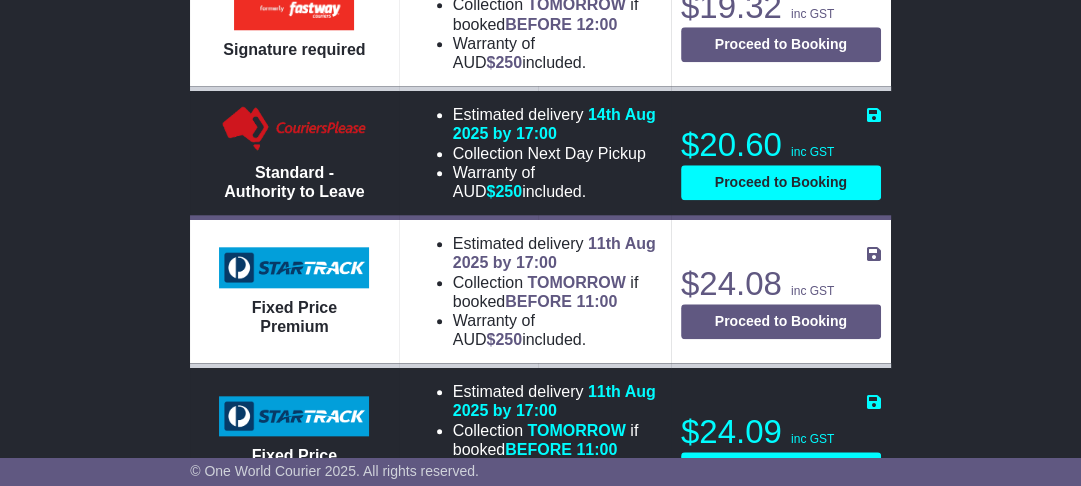 scroll, scrollTop: 1440, scrollLeft: 0, axis: vertical 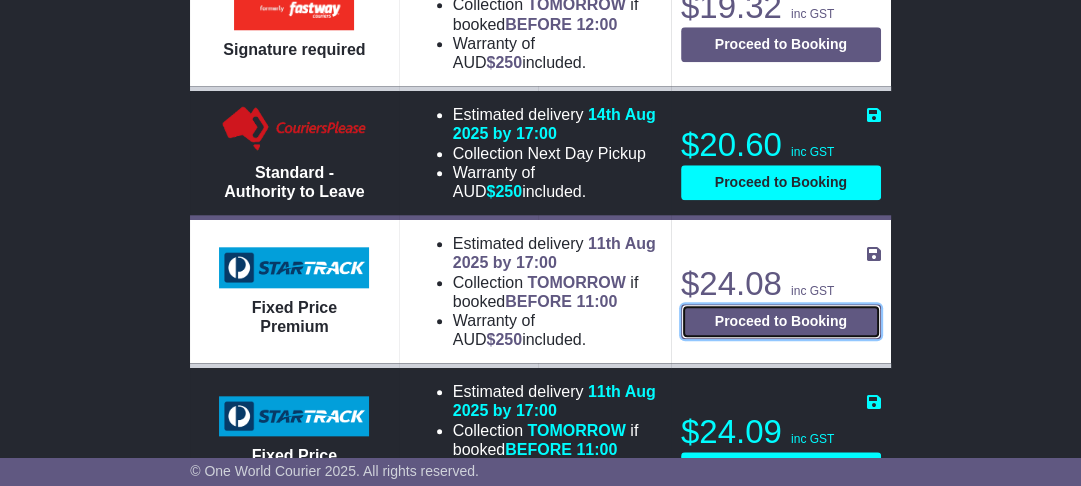 click on "Proceed to Booking" at bounding box center [781, 321] 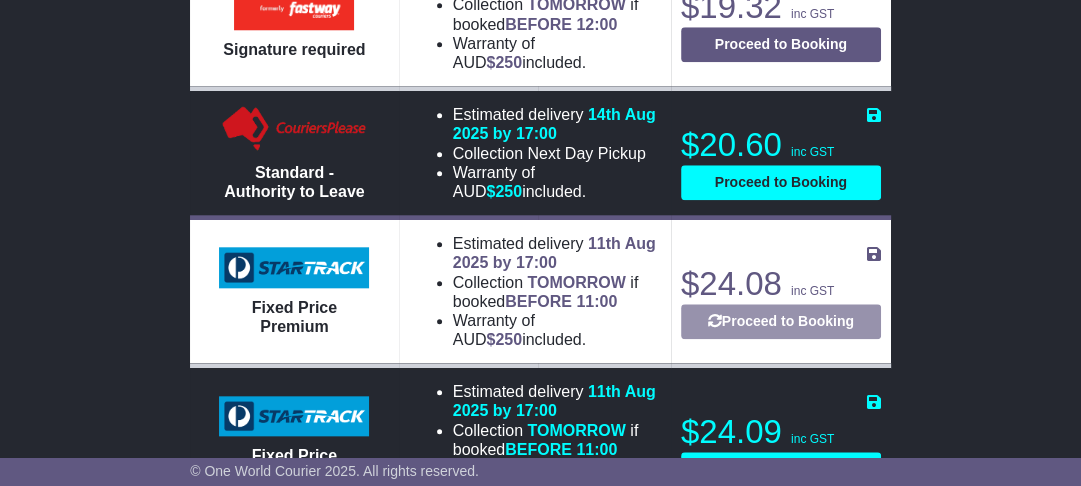 select on "****" 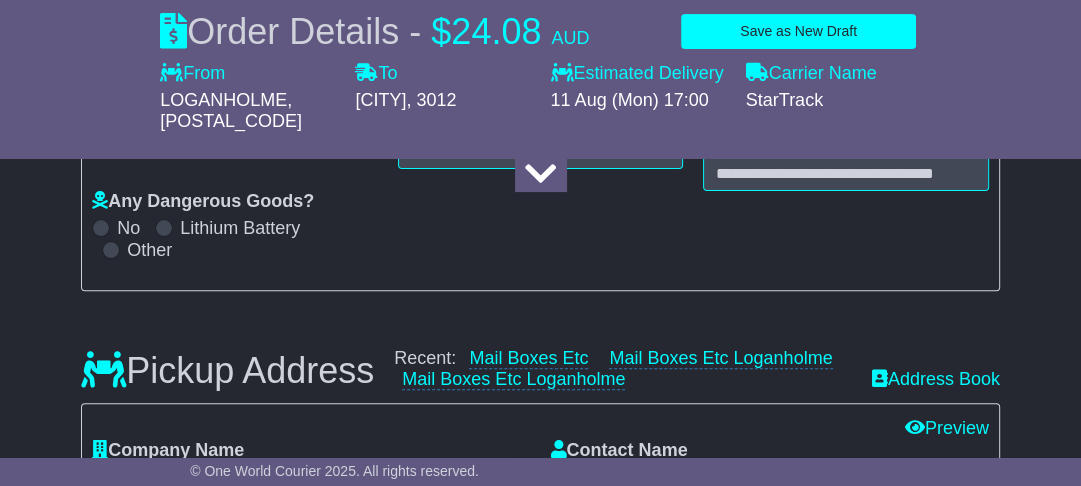 scroll, scrollTop: 640, scrollLeft: 0, axis: vertical 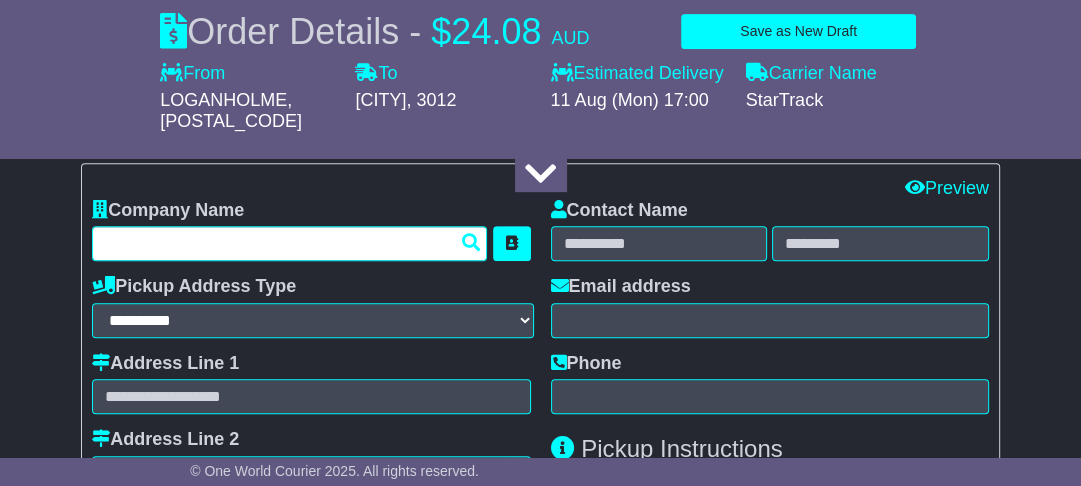 click at bounding box center (289, 243) 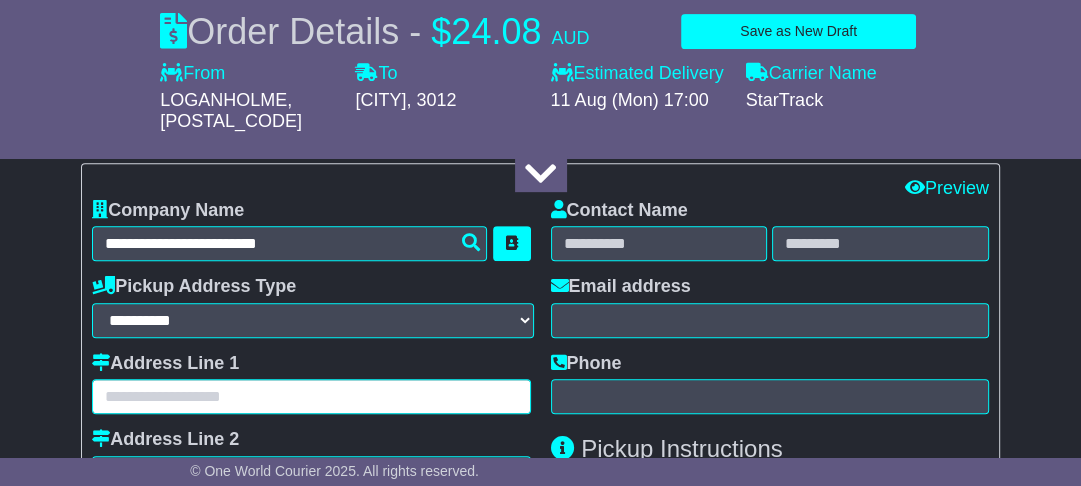 type on "******" 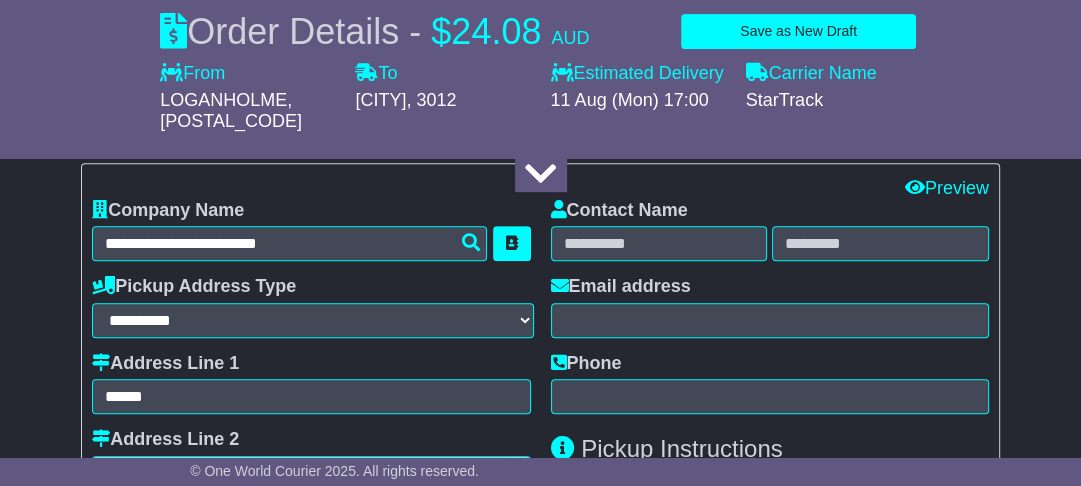 type on "**********" 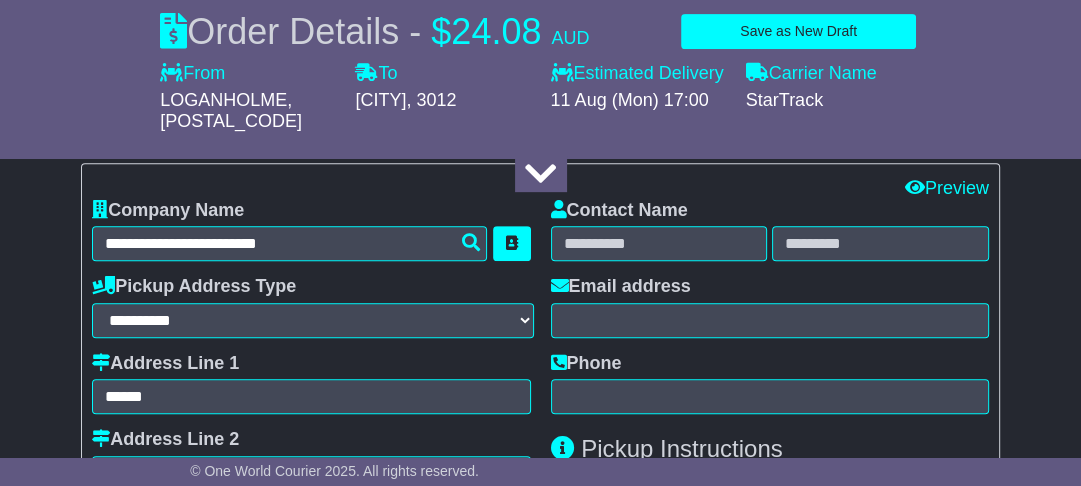 type on "*******" 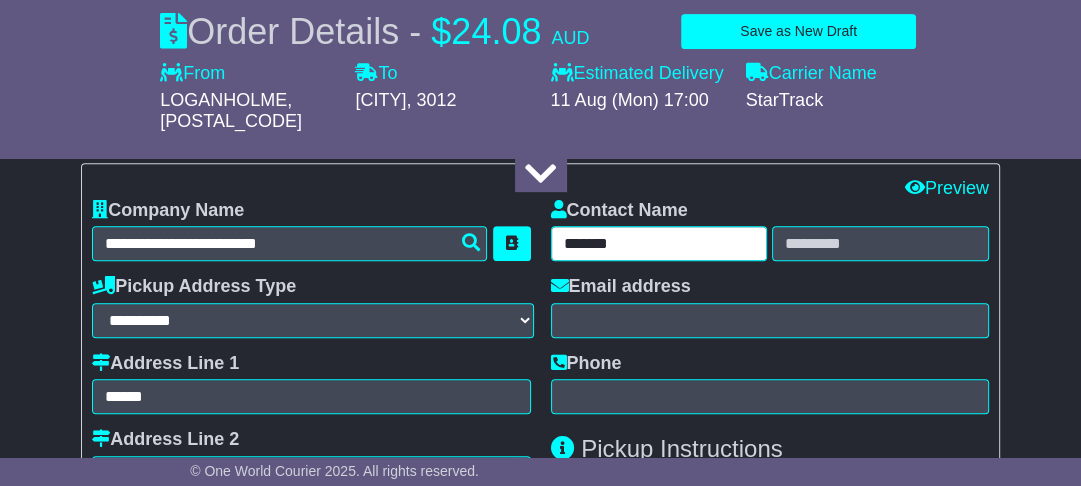 type on "********" 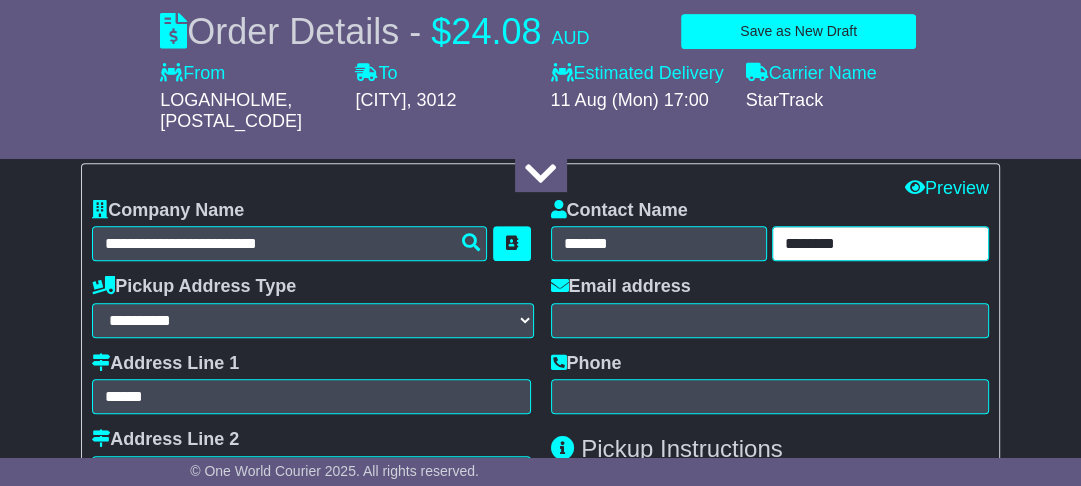 type on "**********" 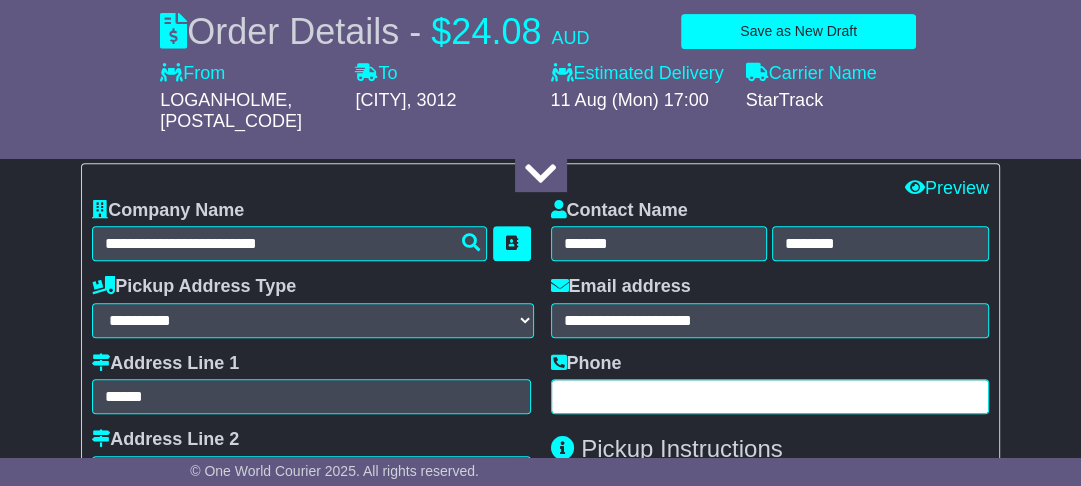 type on "**********" 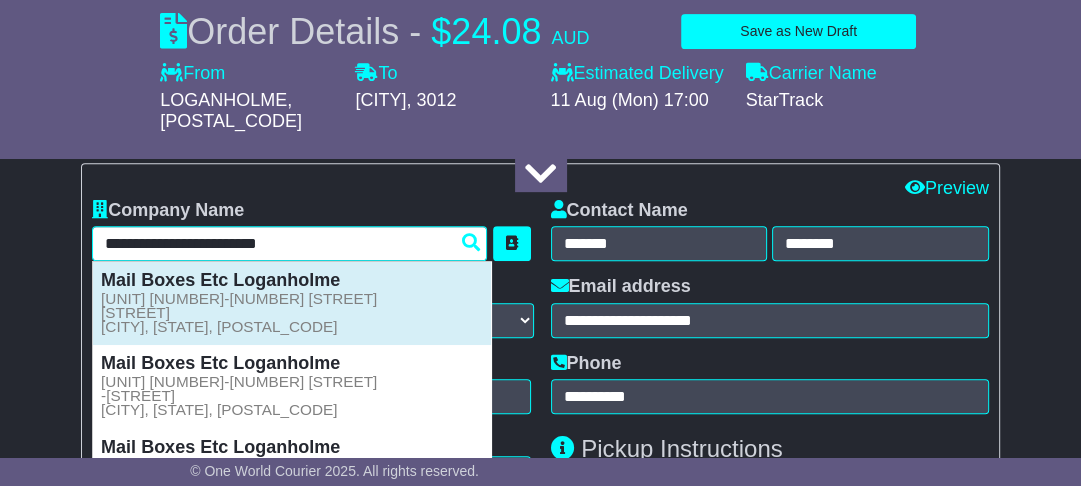click on "Mail Boxes Etc Loganholme Unit 4-16-18 Beenleigh Redland Bay Rd   LOGANHOLME, QLD, 4129" at bounding box center [292, 303] 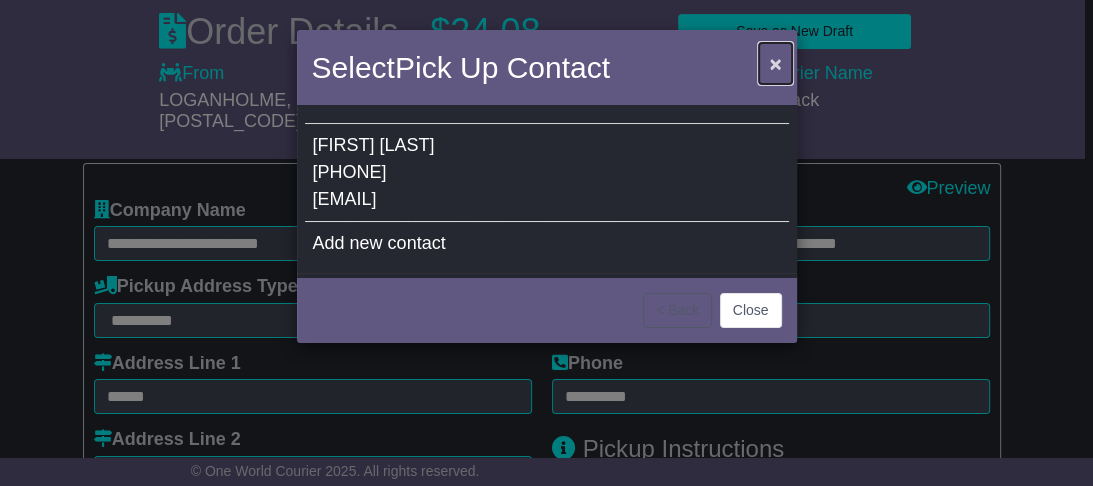 click on "×" at bounding box center (775, 63) 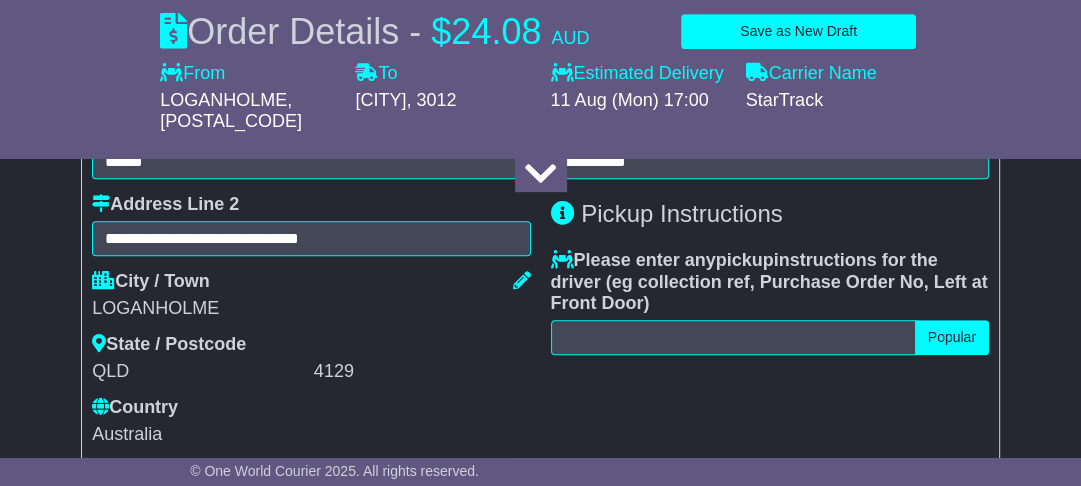 scroll, scrollTop: 880, scrollLeft: 0, axis: vertical 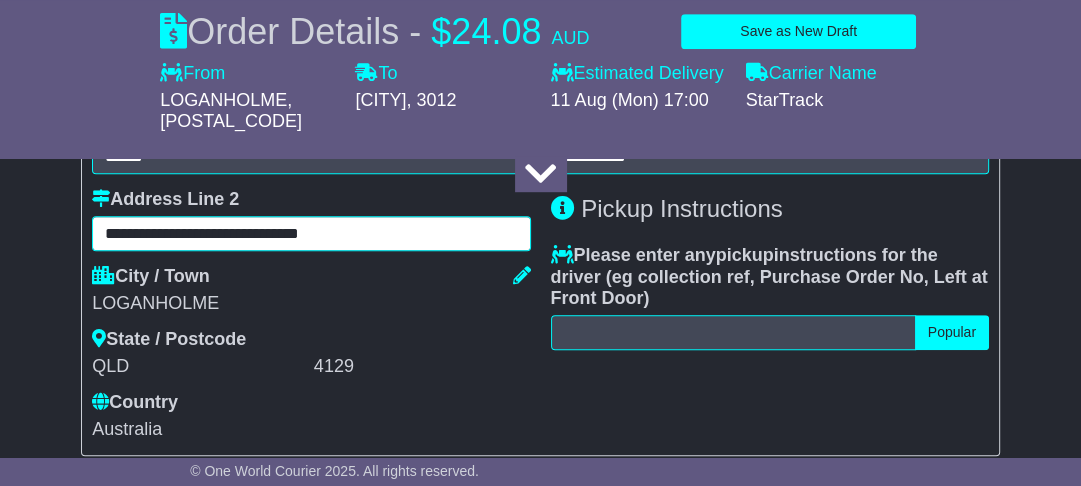 click on "**********" at bounding box center (311, 233) 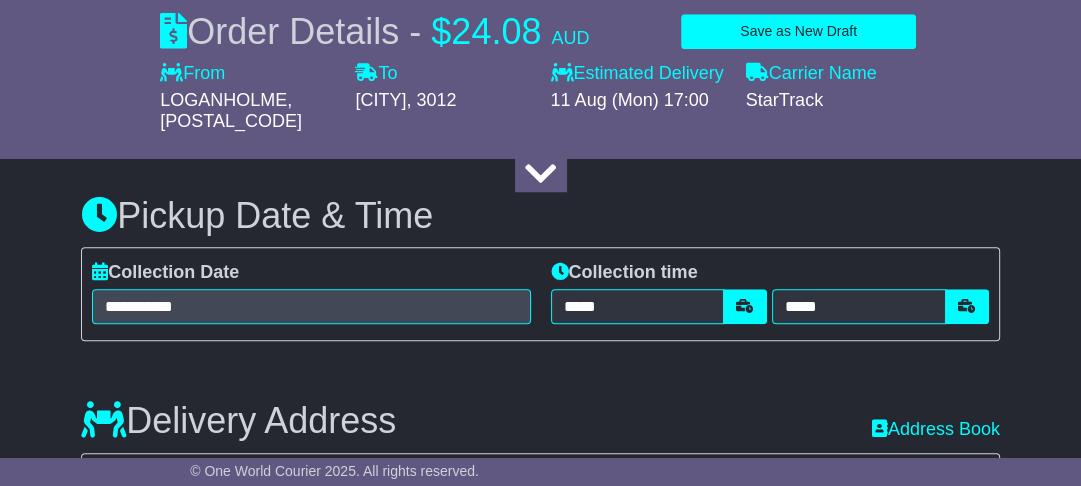 scroll, scrollTop: 1440, scrollLeft: 0, axis: vertical 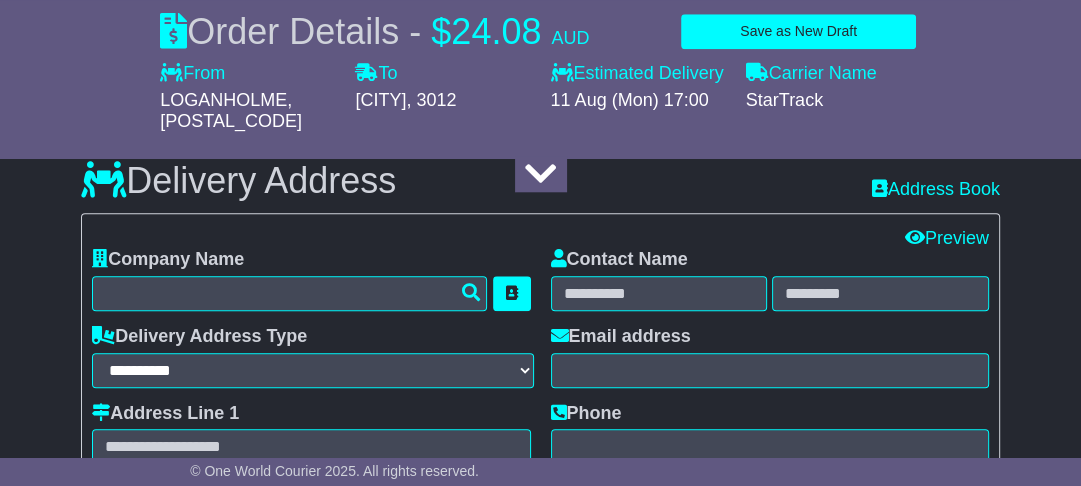 type on "**********" 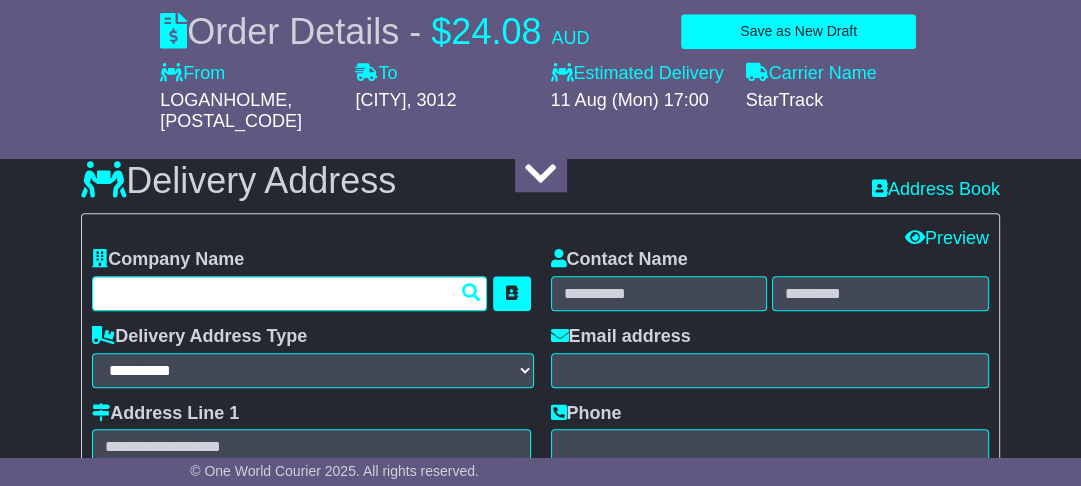 click at bounding box center [289, 293] 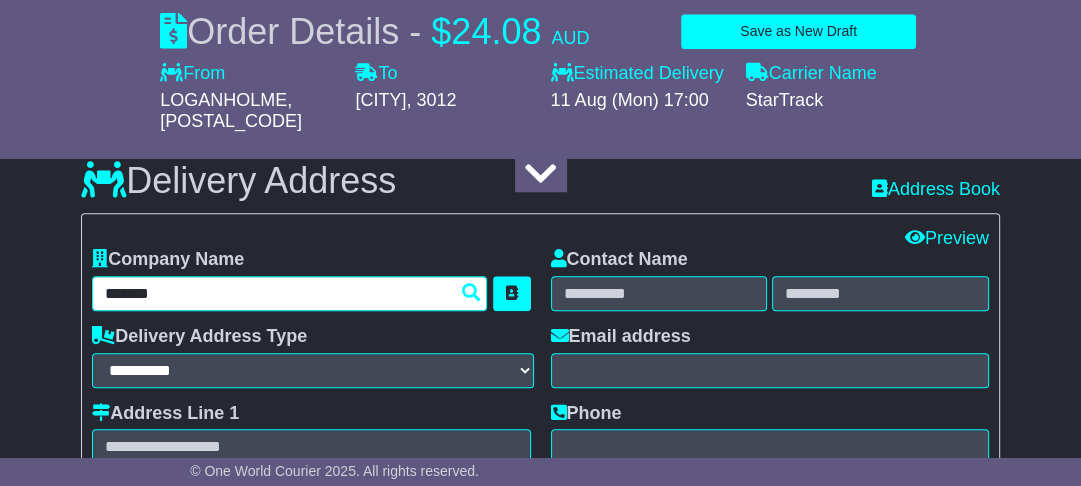 type on "*******" 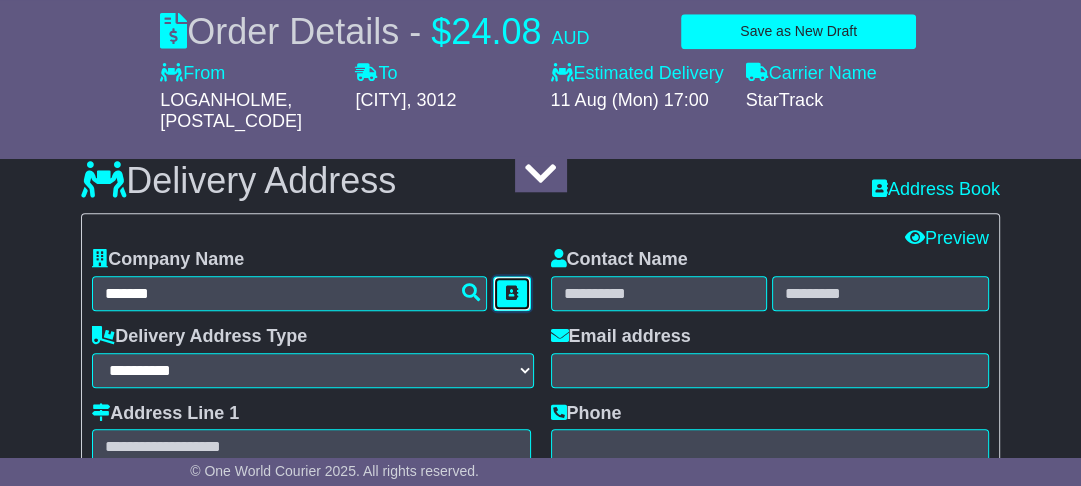 type 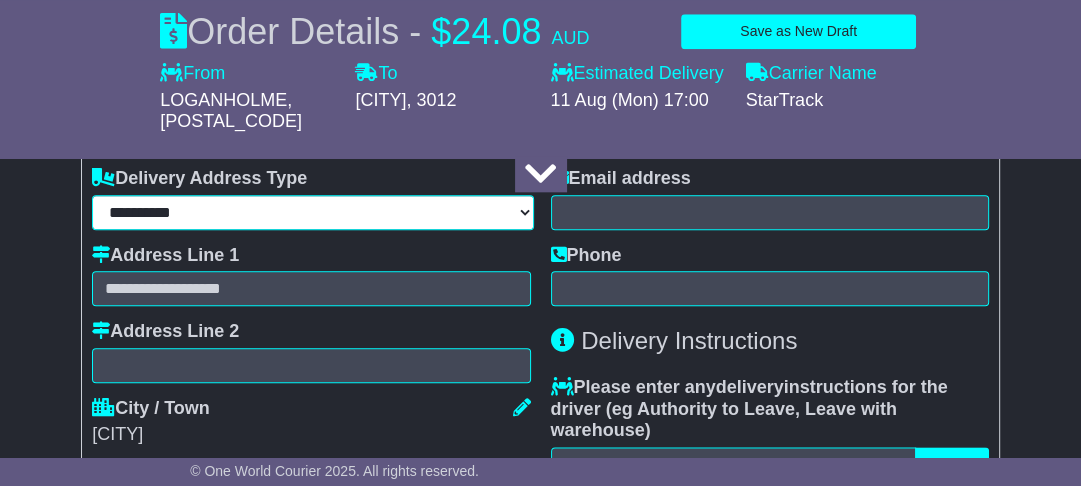scroll, scrollTop: 1600, scrollLeft: 0, axis: vertical 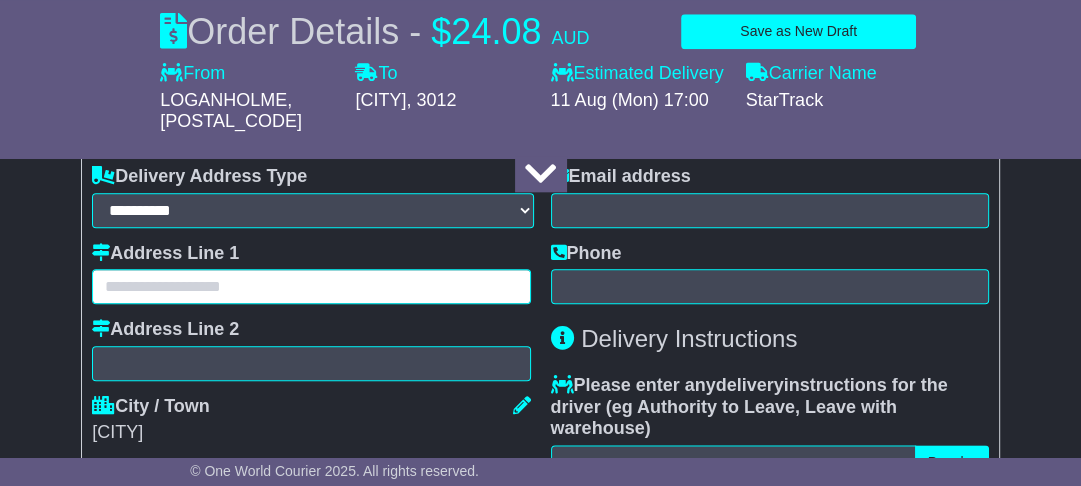 click at bounding box center (311, 286) 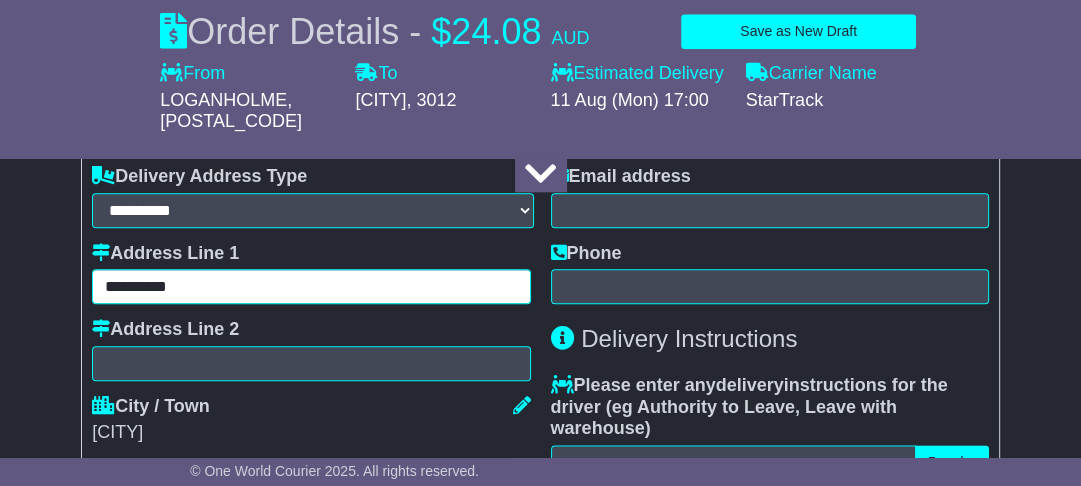 type on "**********" 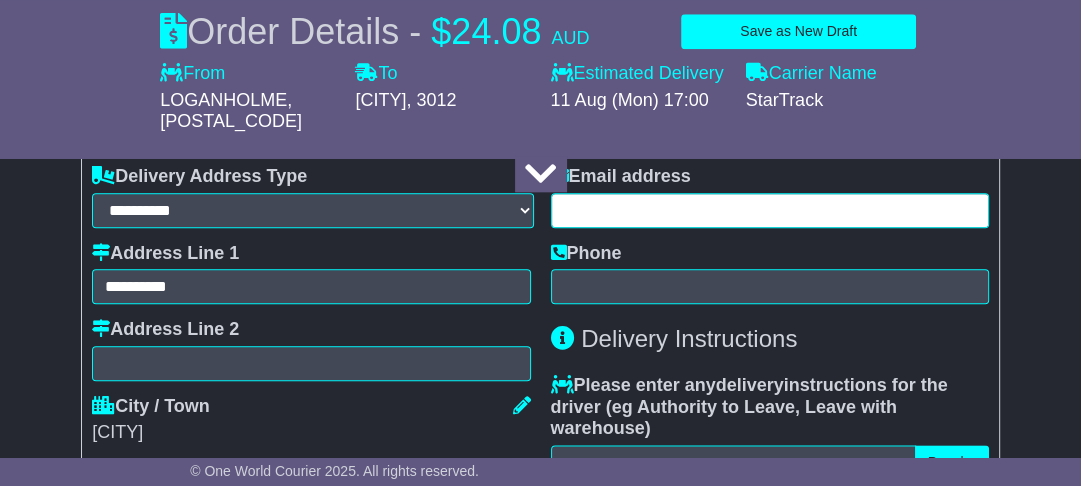 click at bounding box center [770, 210] 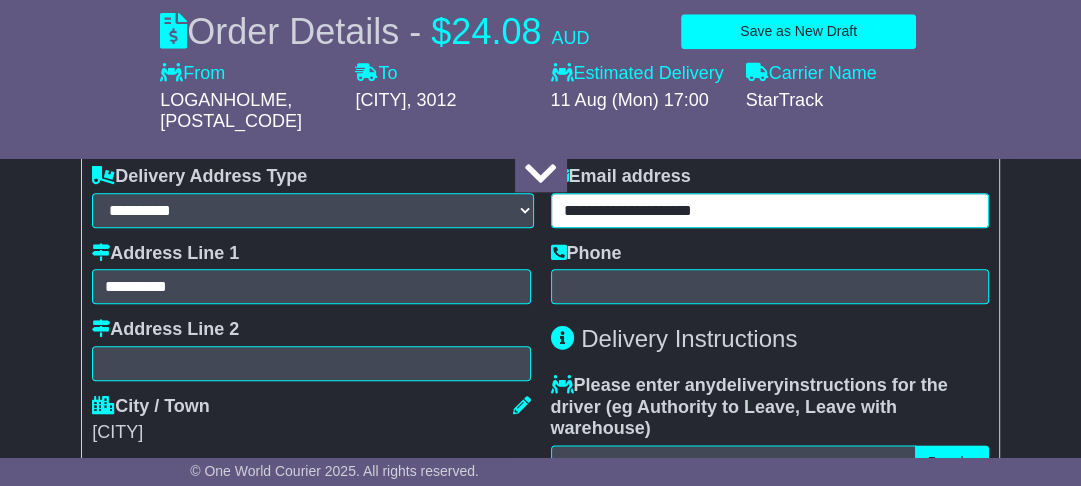 type on "**********" 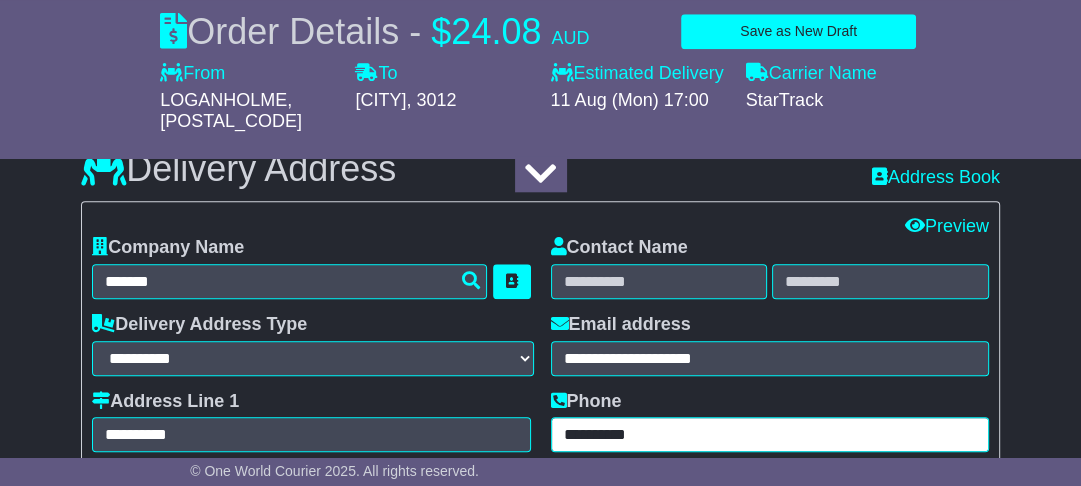 scroll, scrollTop: 1440, scrollLeft: 0, axis: vertical 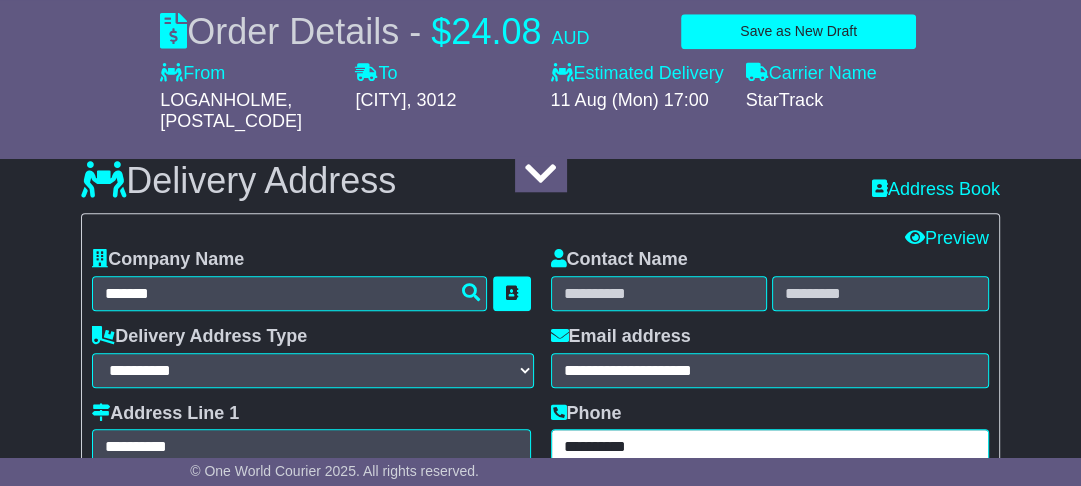 type on "**********" 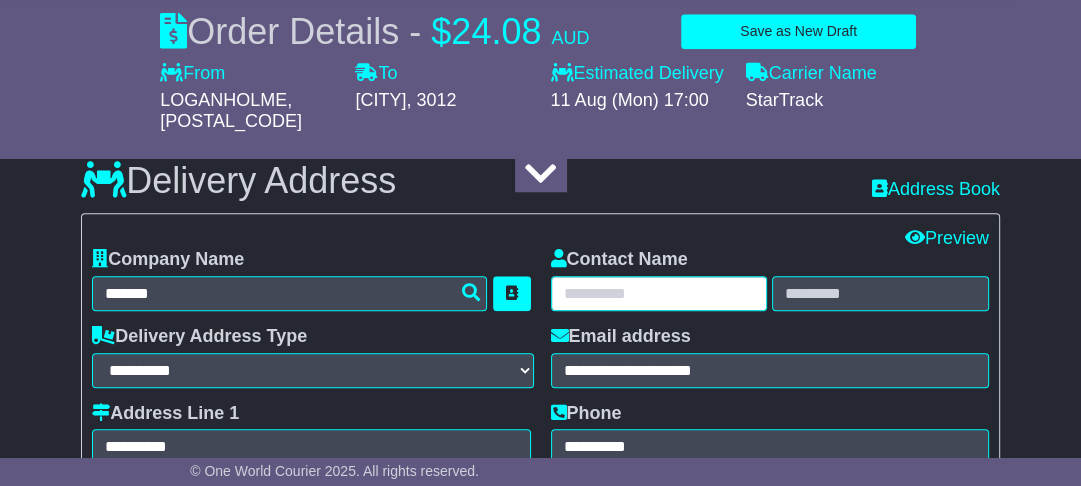 click at bounding box center [659, 293] 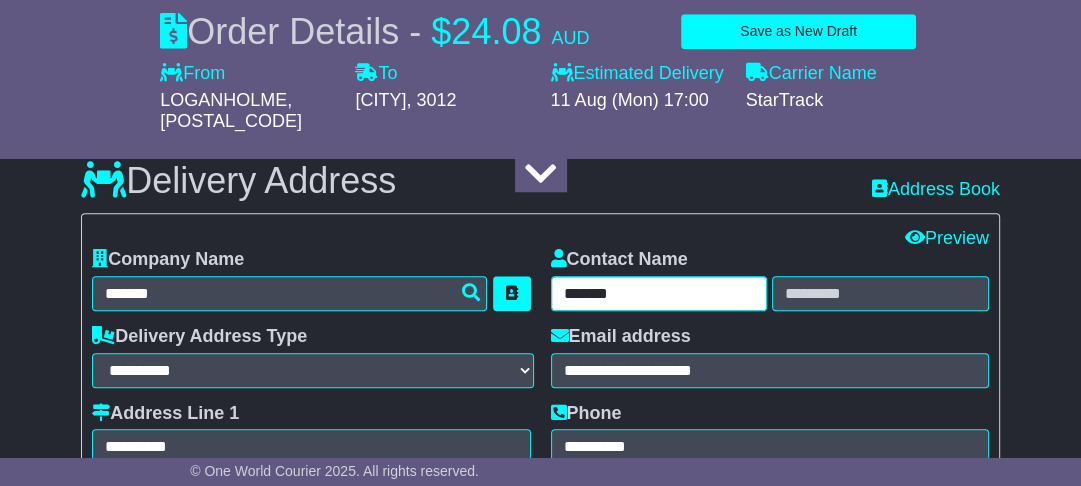 type on "*******" 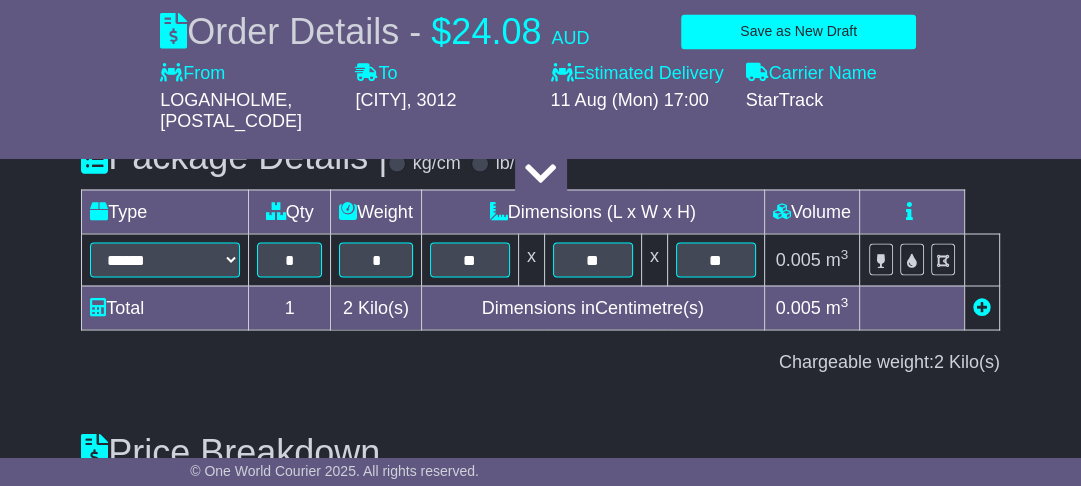scroll, scrollTop: 2560, scrollLeft: 0, axis: vertical 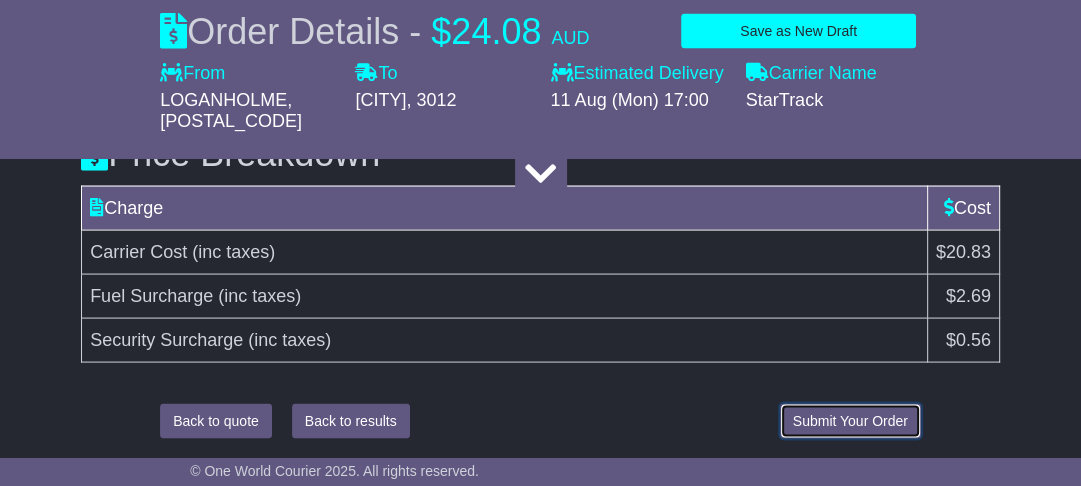 click on "Submit Your Order" at bounding box center [850, 421] 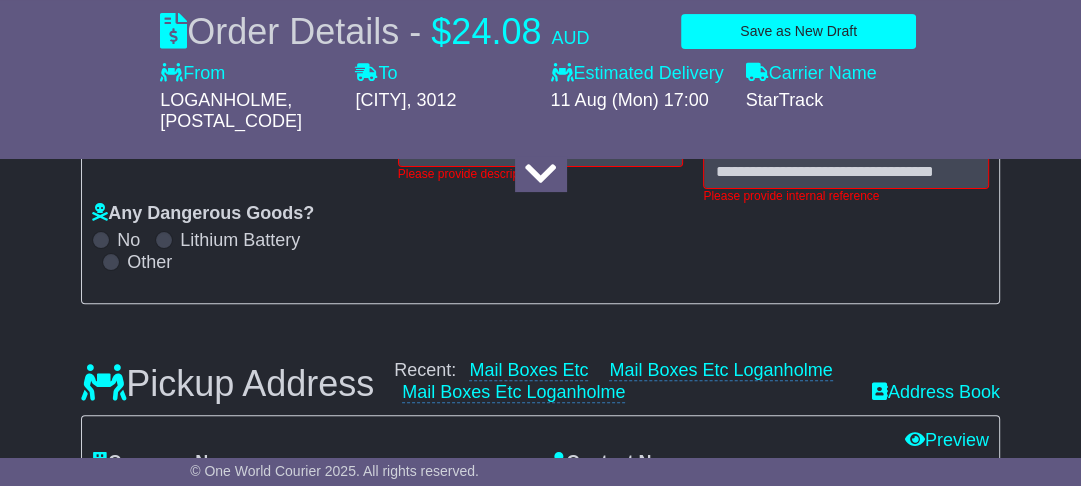 scroll, scrollTop: 325, scrollLeft: 0, axis: vertical 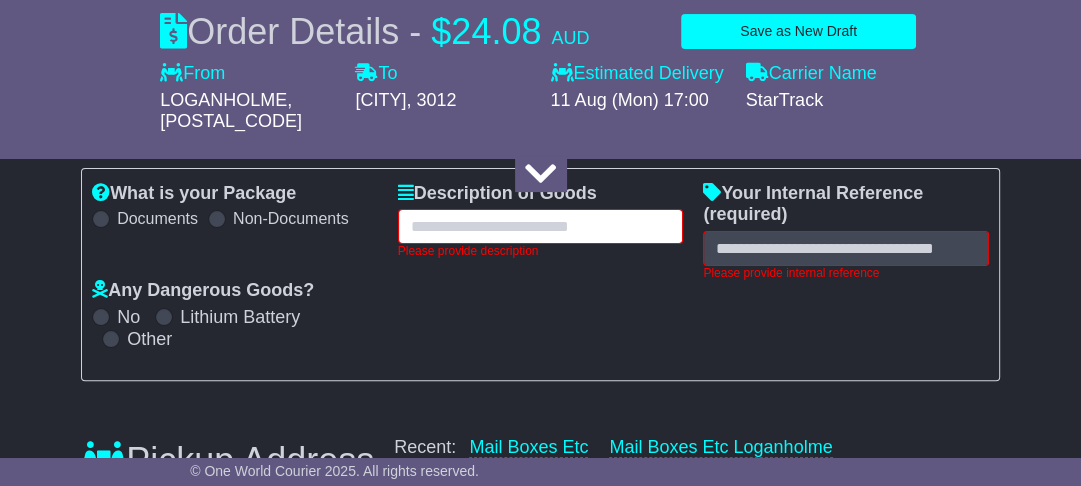 click at bounding box center (541, 226) 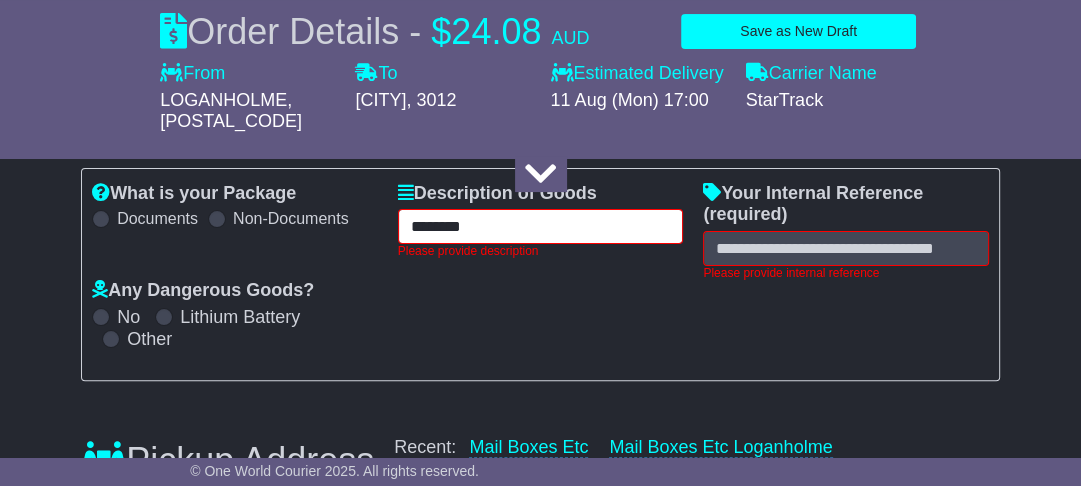 type on "********" 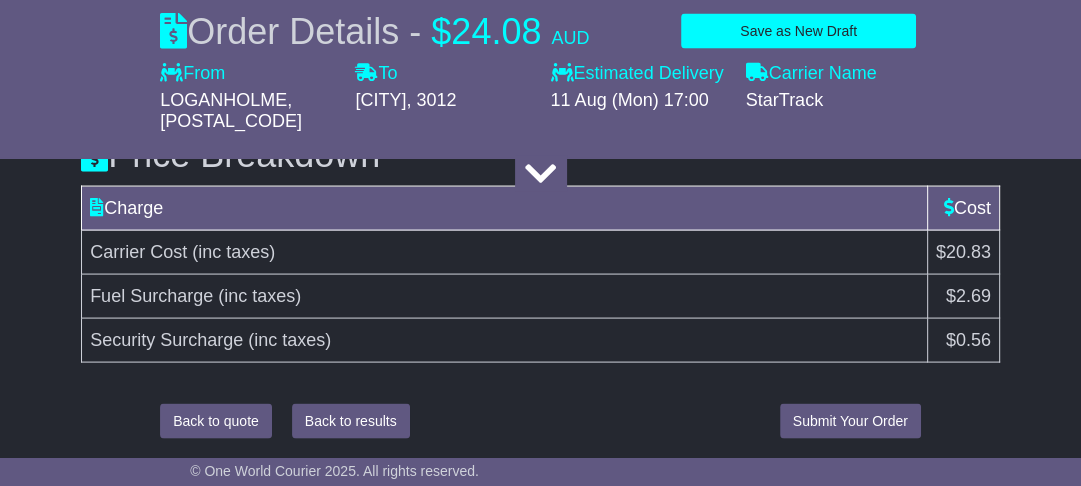 type on "****" 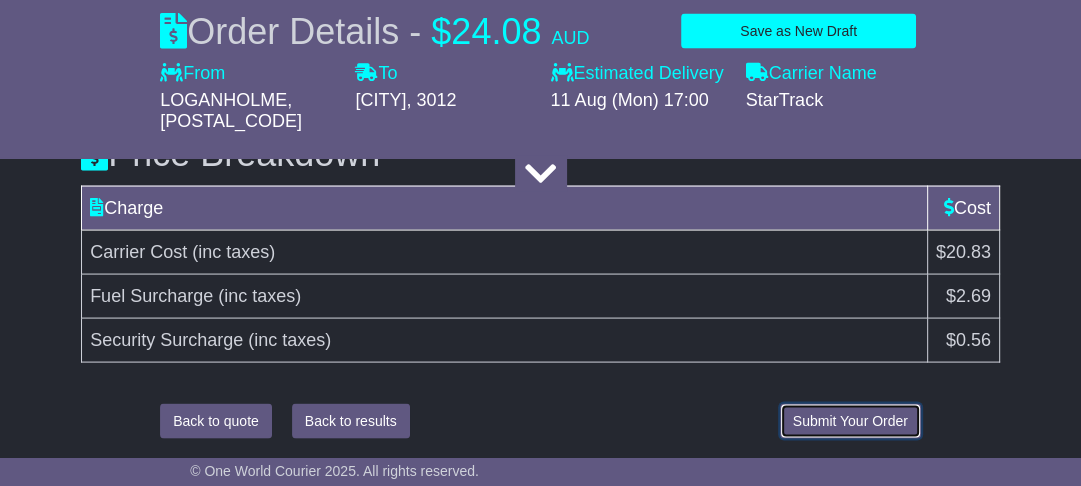 click on "Submit Your Order" at bounding box center [850, 421] 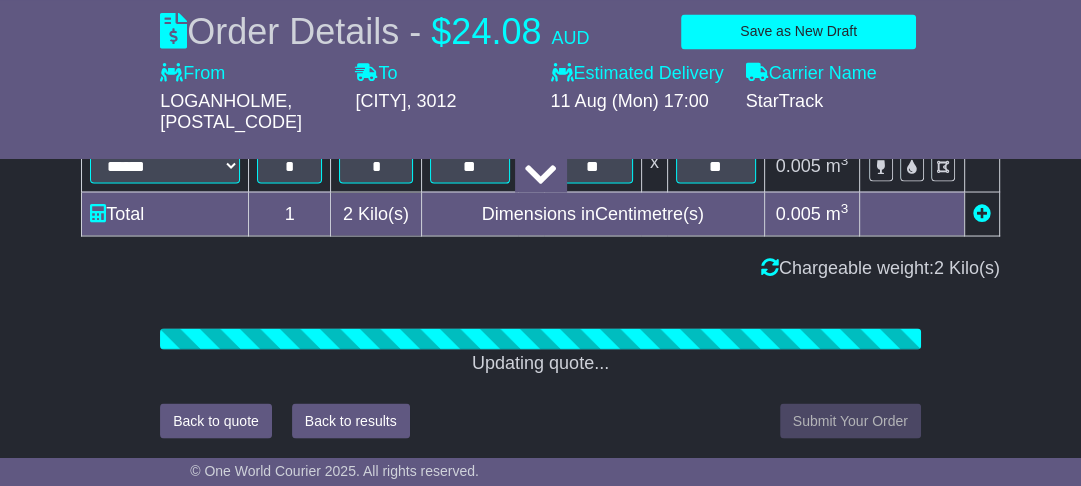 scroll, scrollTop: 2812, scrollLeft: 0, axis: vertical 